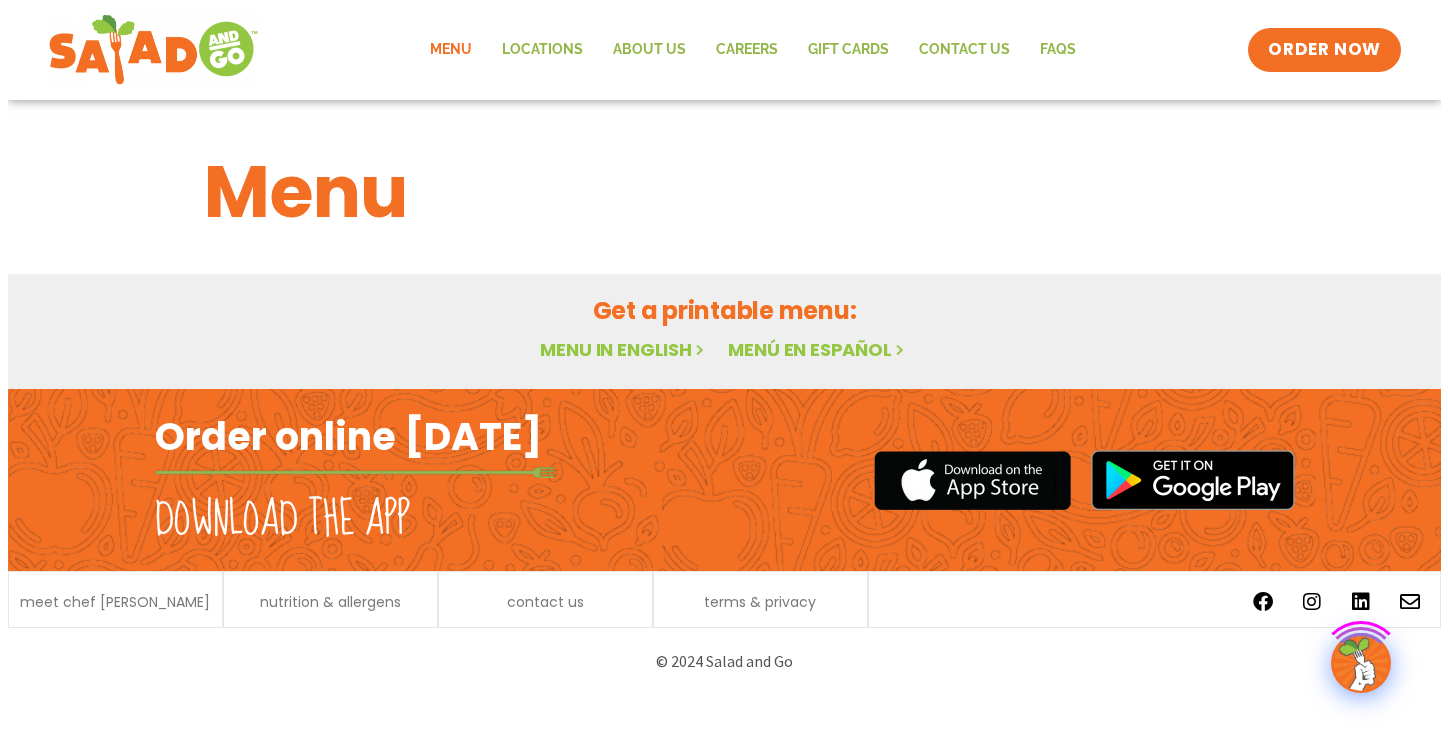 scroll, scrollTop: 0, scrollLeft: 0, axis: both 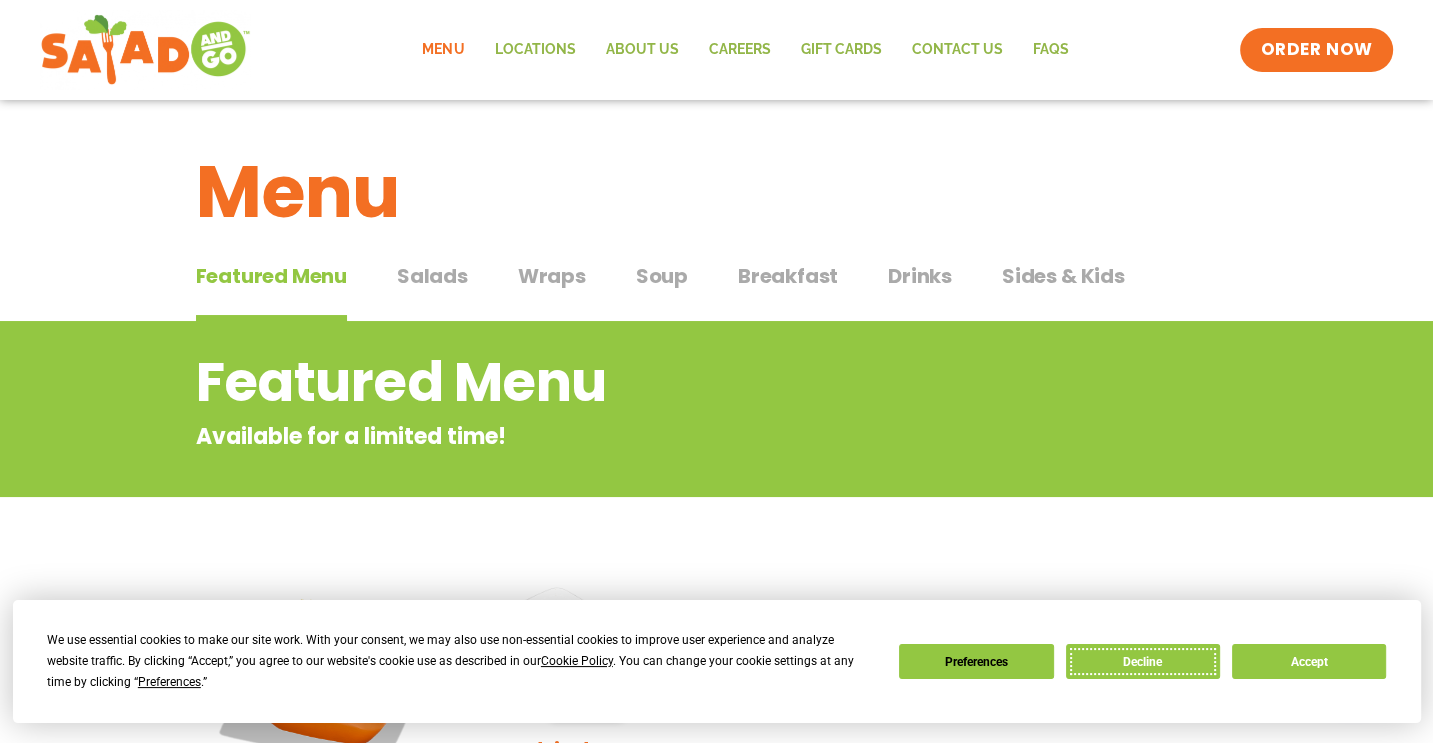 click on "Decline" at bounding box center [1143, 661] 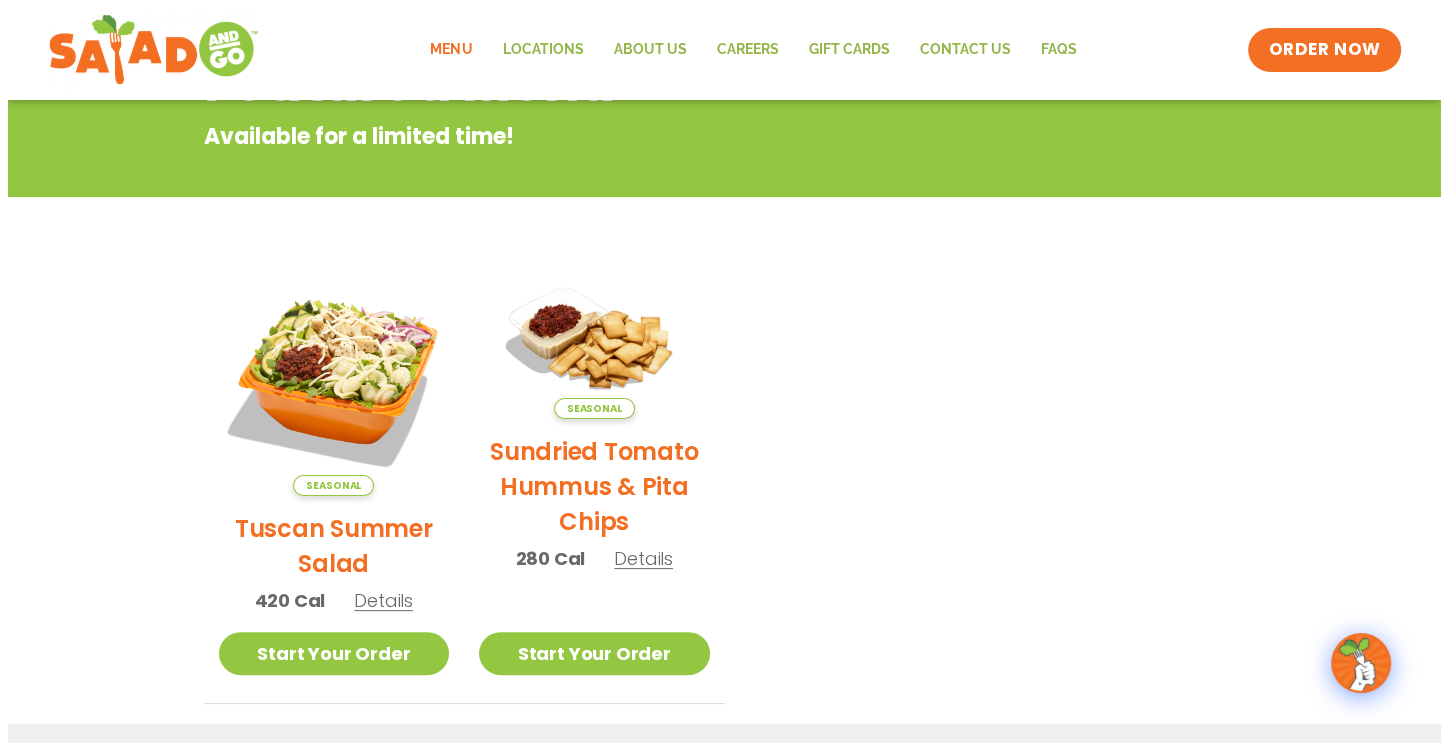 scroll, scrollTop: 500, scrollLeft: 0, axis: vertical 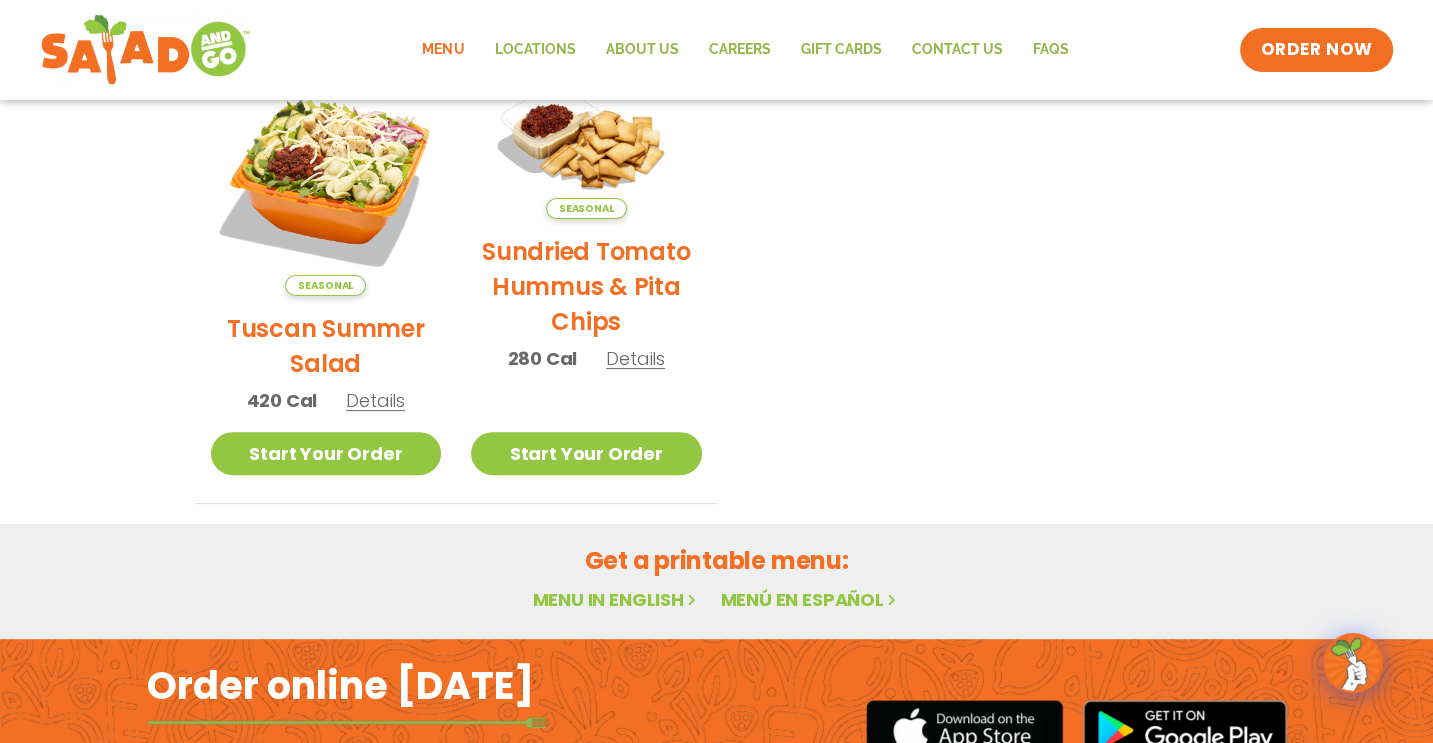 click on "Details" at bounding box center [375, 400] 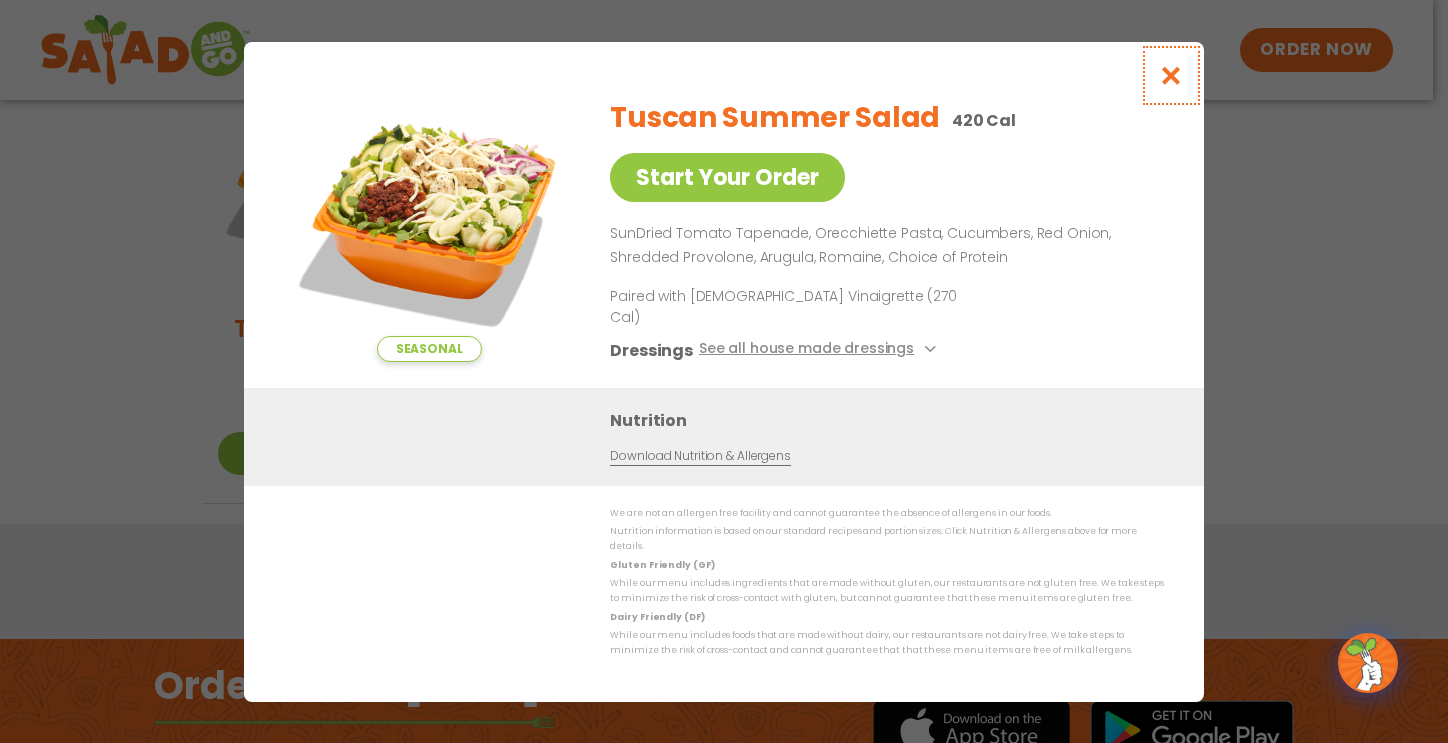 click at bounding box center (1171, 75) 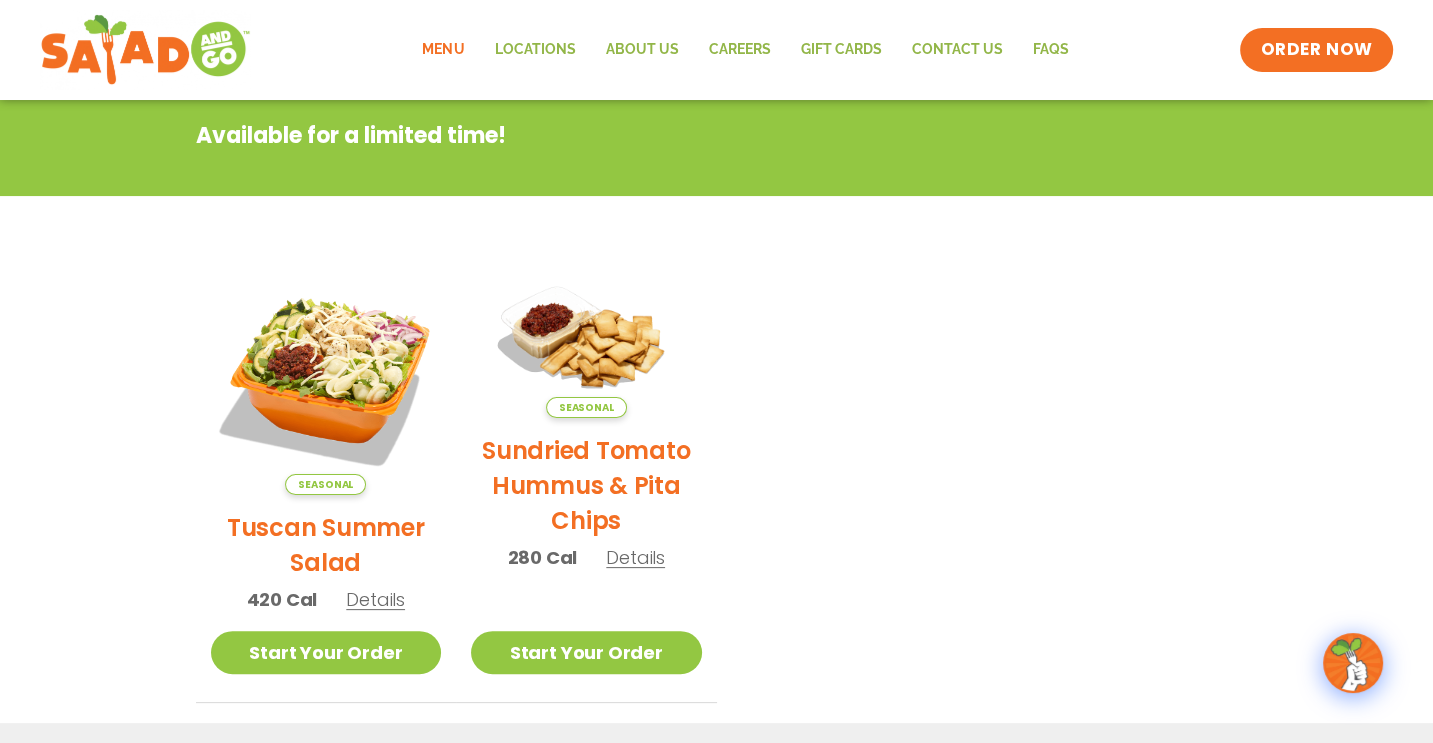 scroll, scrollTop: 300, scrollLeft: 0, axis: vertical 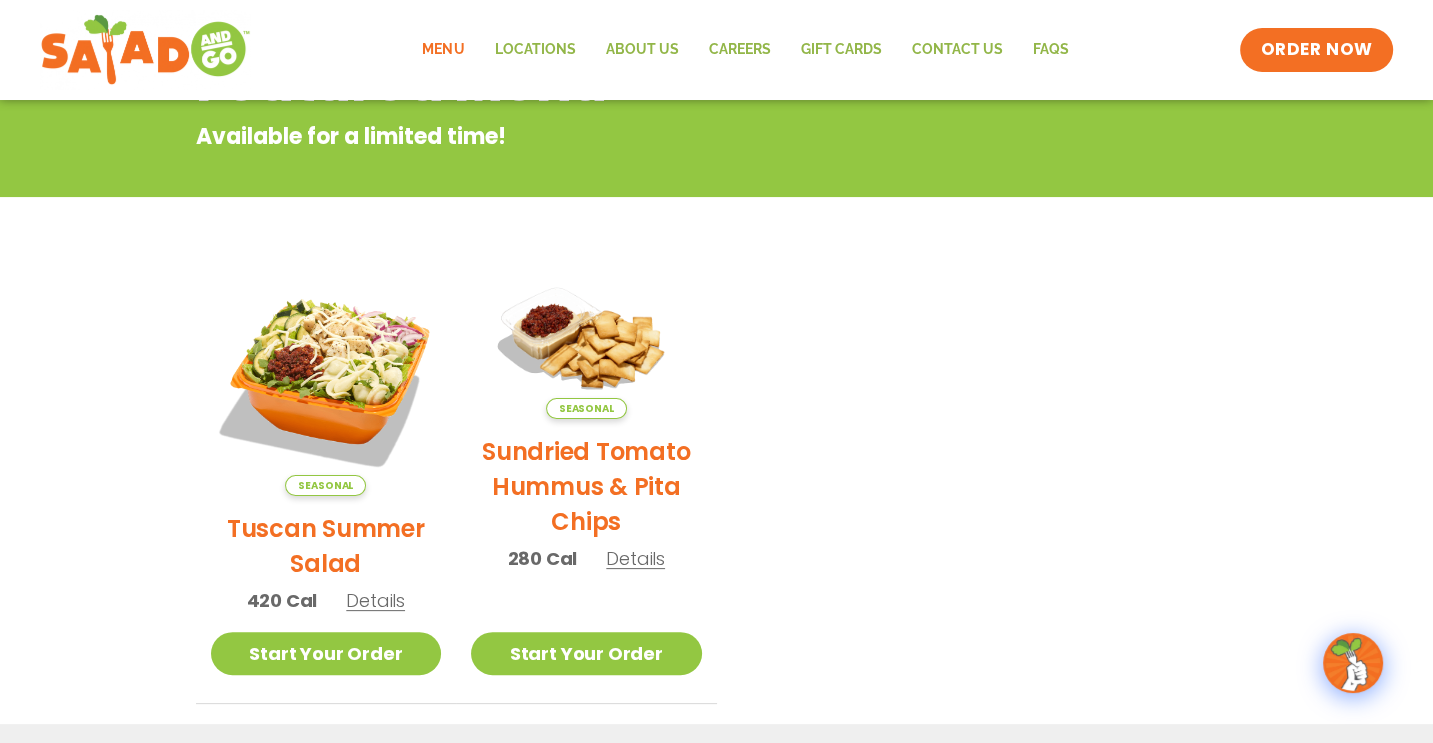 click on "Menu" 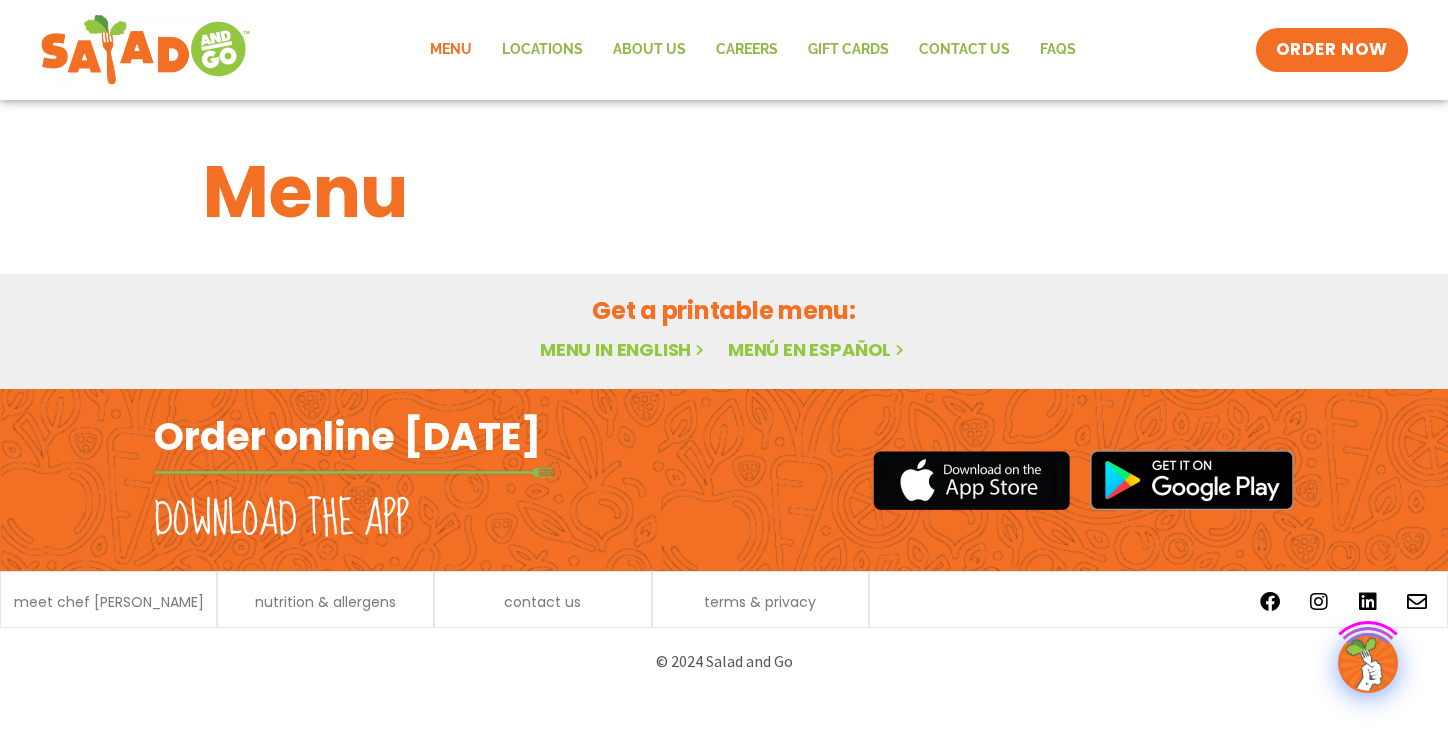 scroll, scrollTop: 0, scrollLeft: 0, axis: both 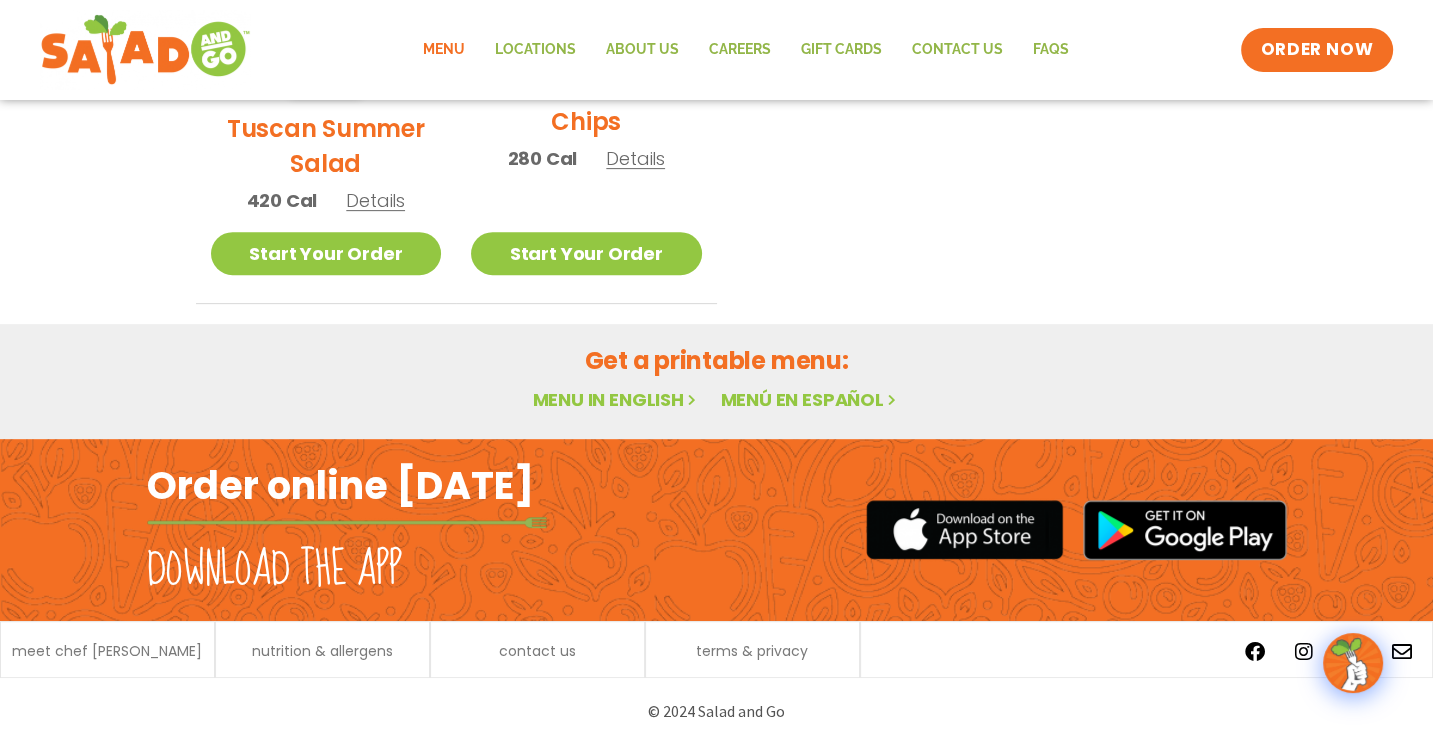 click on "Menu in English" at bounding box center [616, 399] 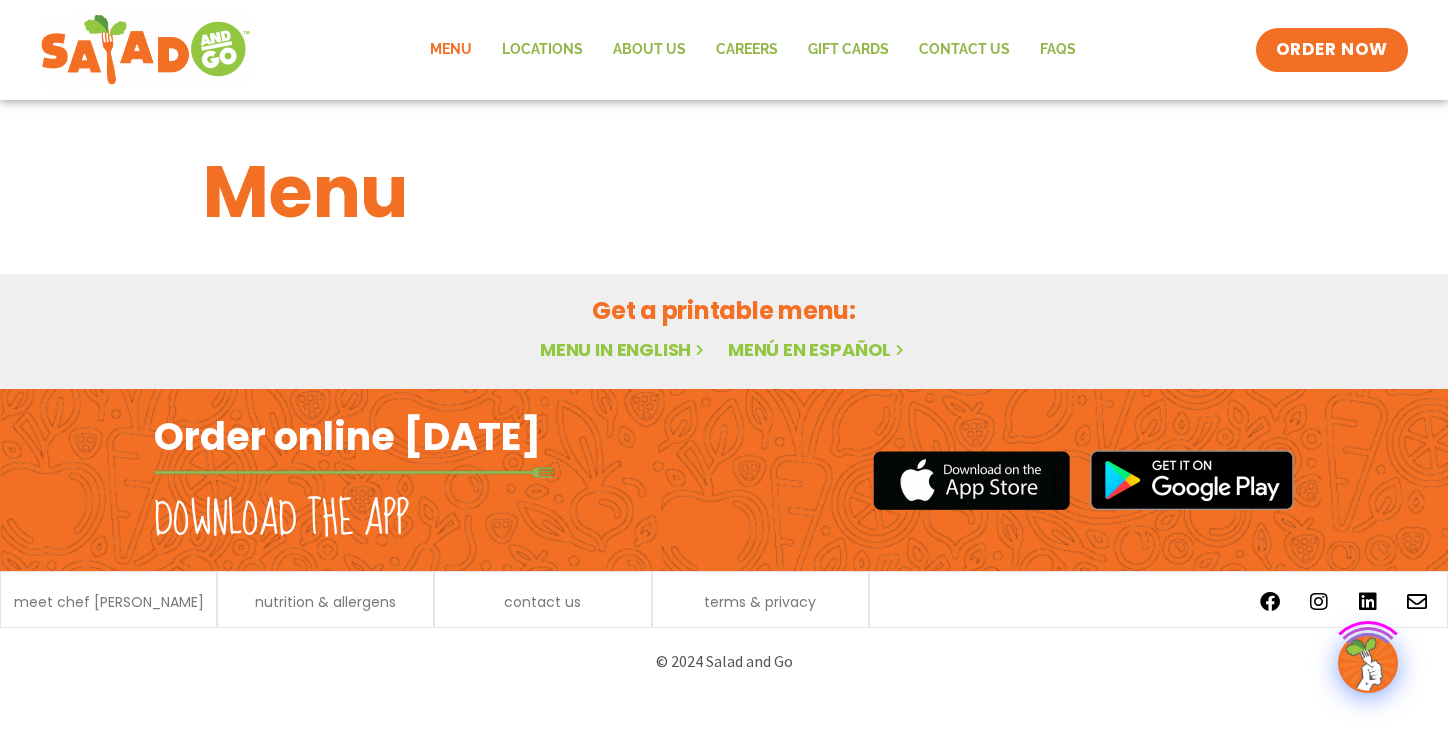 scroll, scrollTop: 0, scrollLeft: 0, axis: both 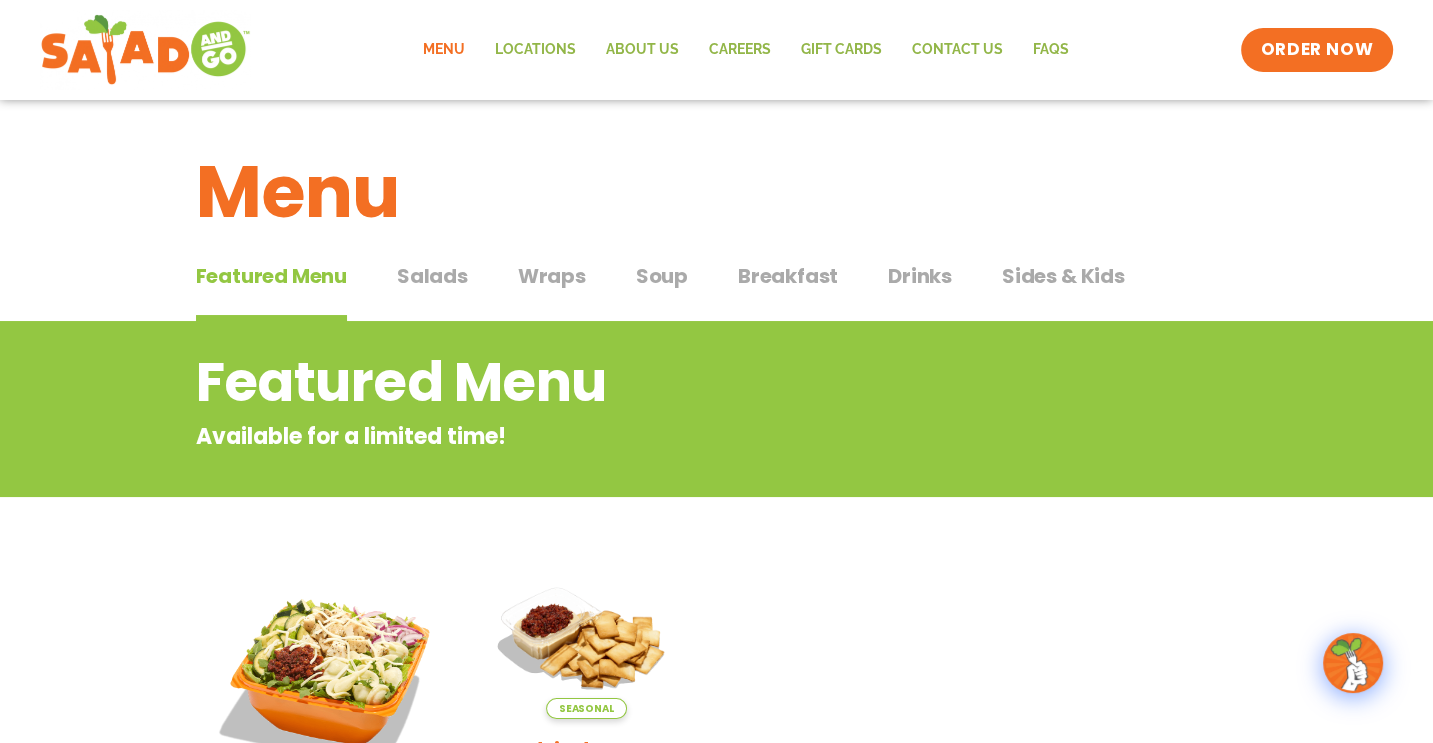 click on "Salads" at bounding box center [432, 276] 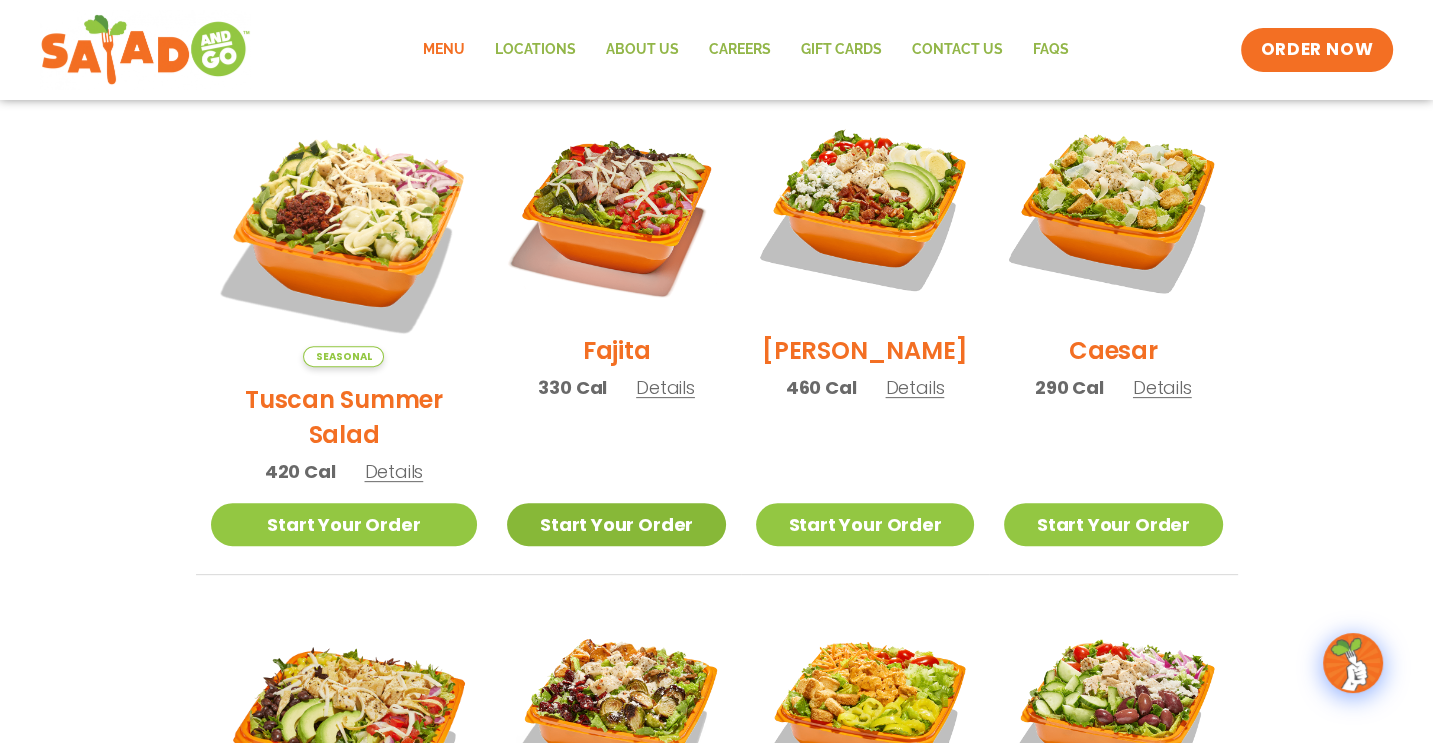 scroll, scrollTop: 600, scrollLeft: 0, axis: vertical 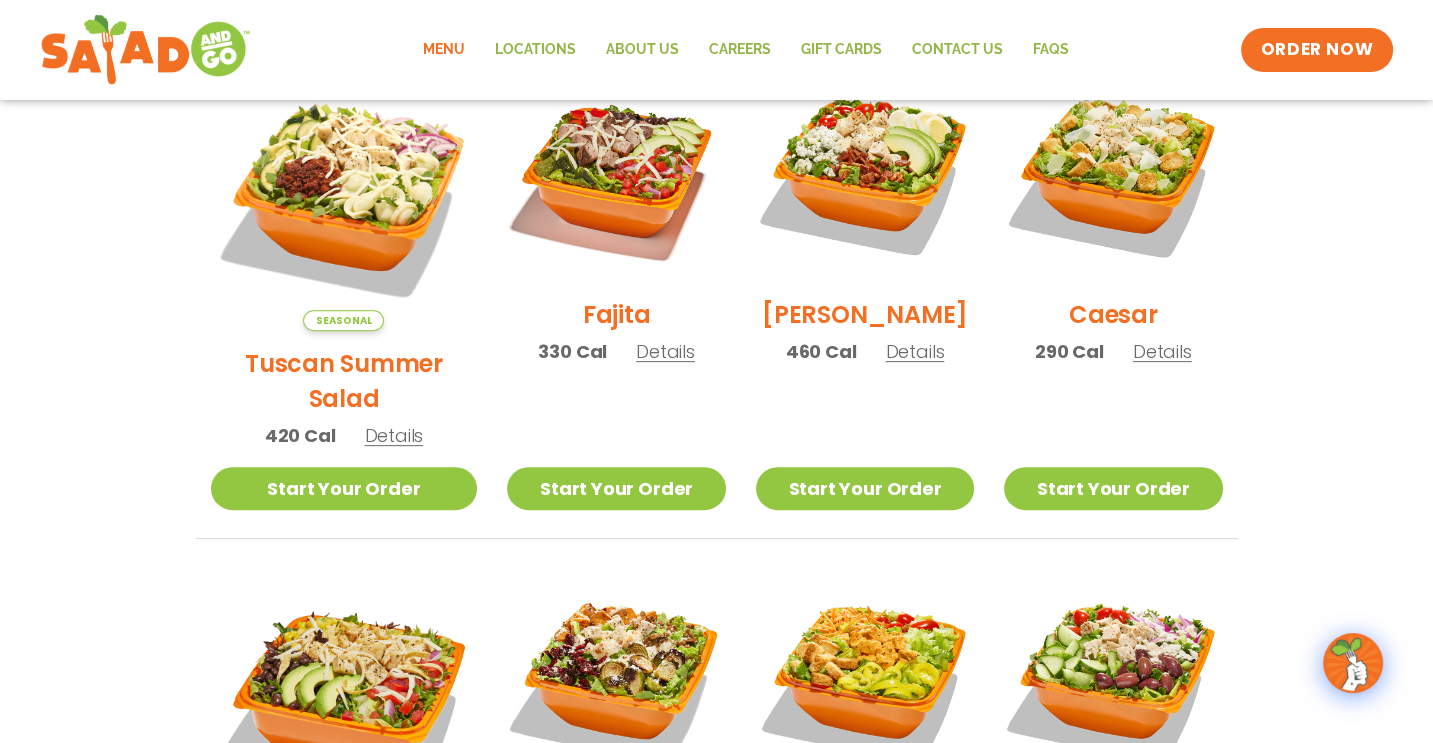 click on "Details" at bounding box center [665, 351] 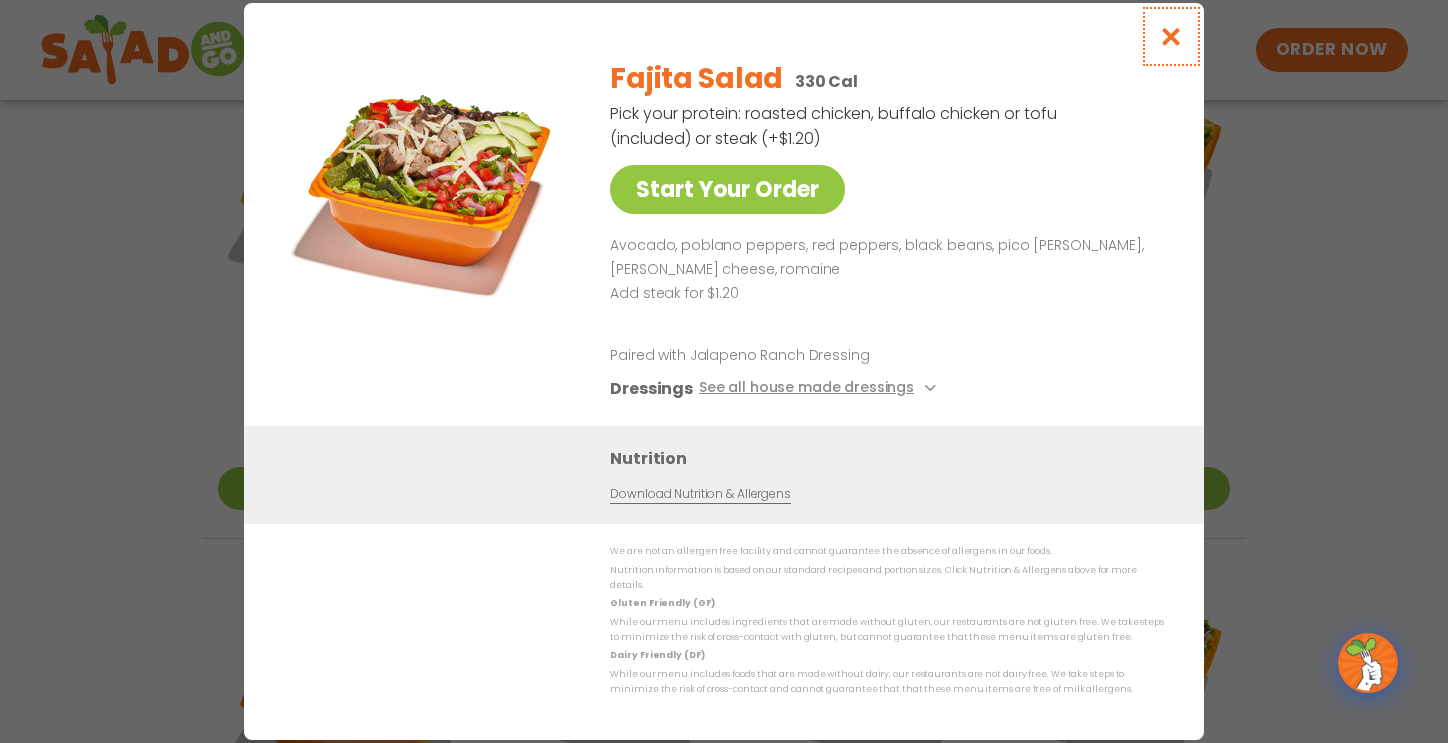 click at bounding box center (1171, 36) 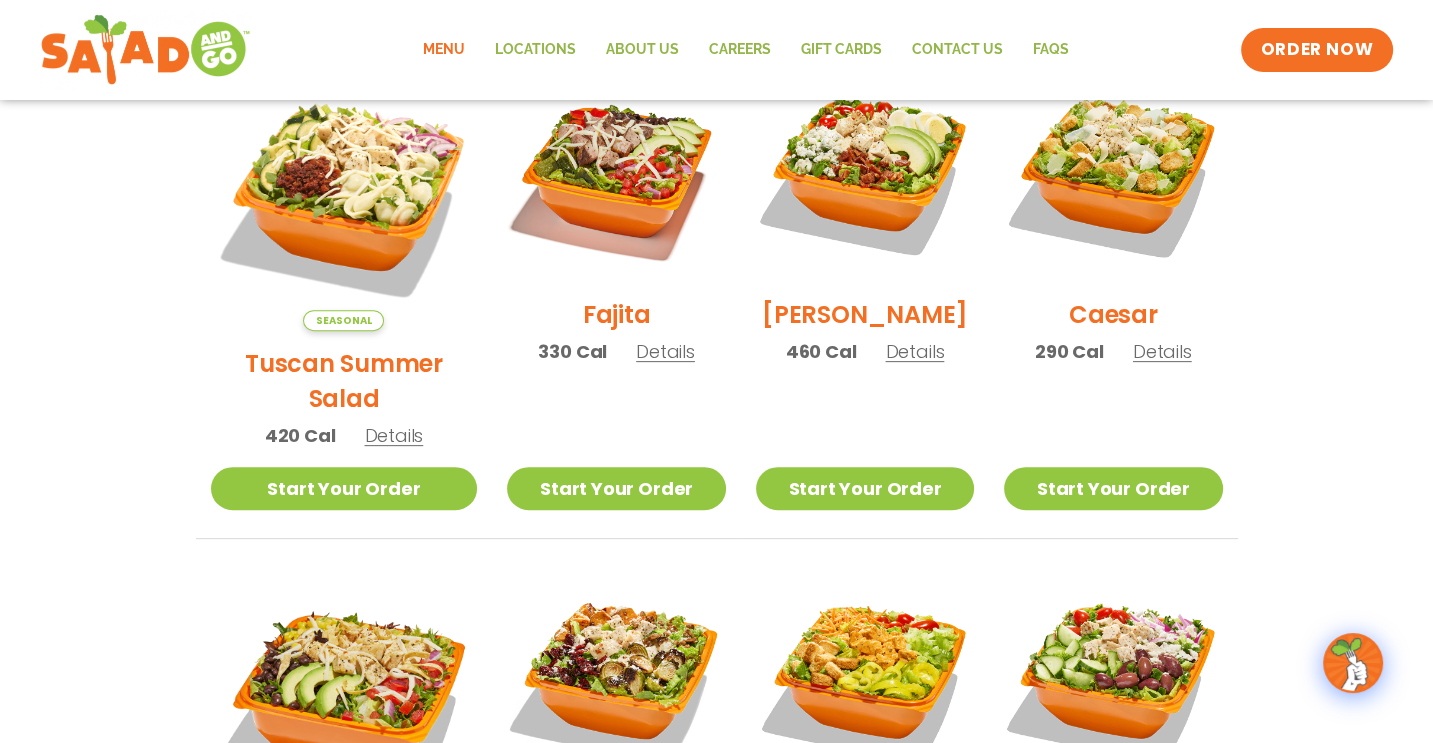 click on "Details" at bounding box center (914, 351) 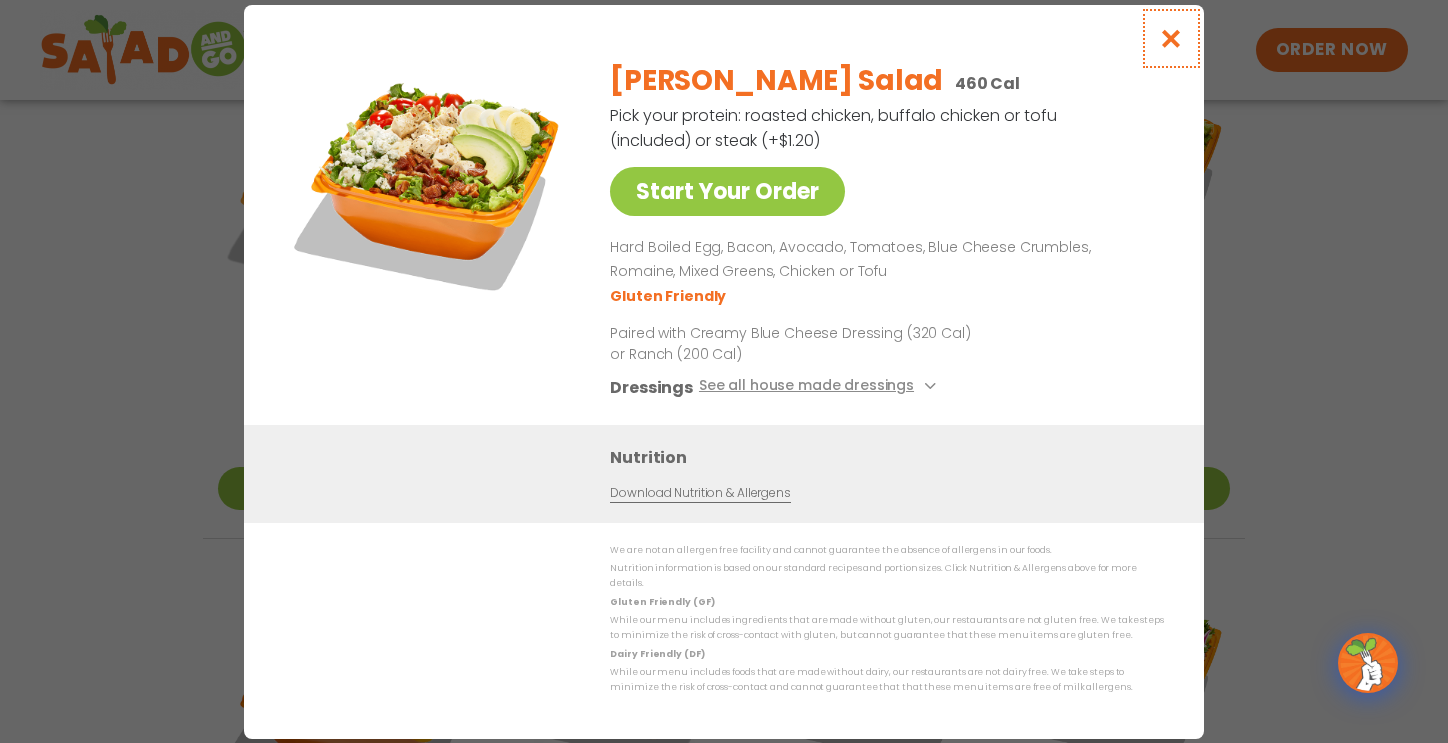 click at bounding box center (1171, 38) 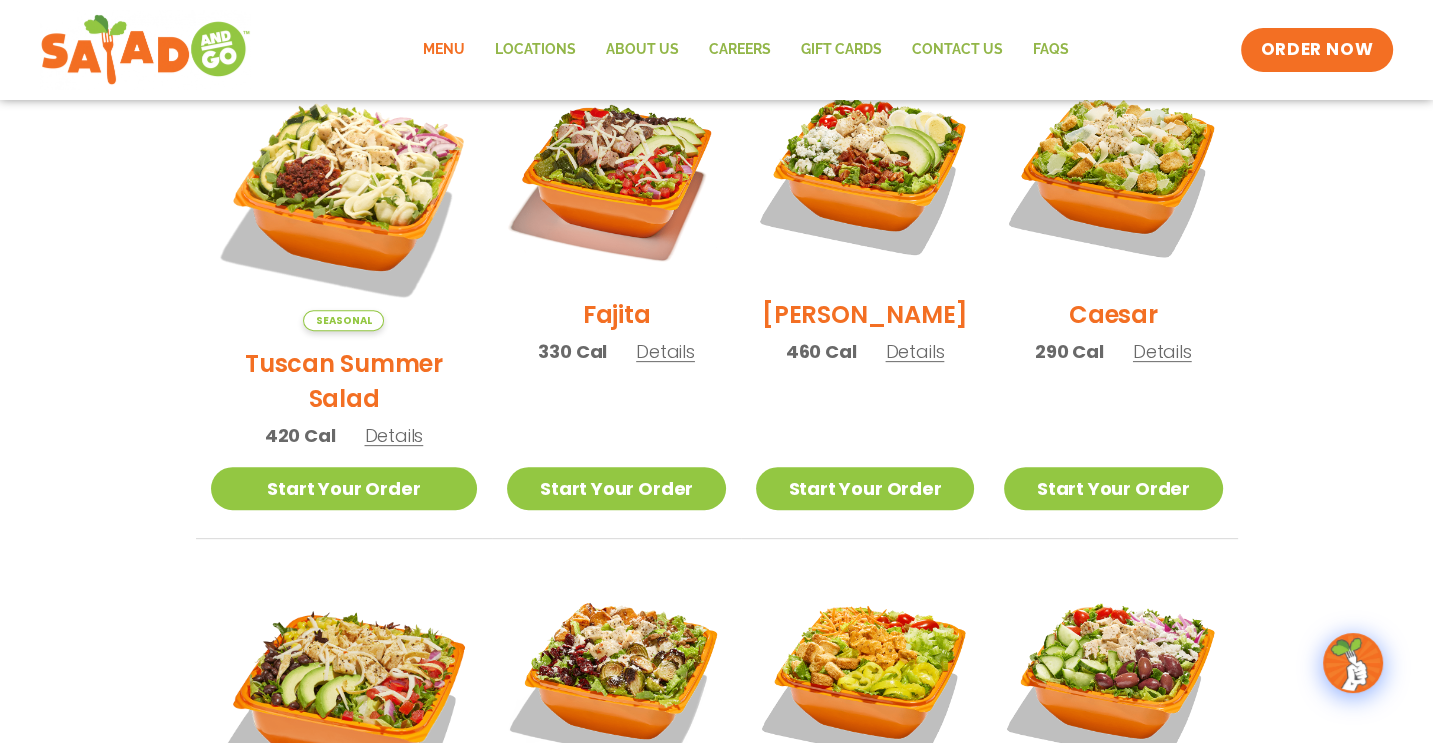 click on "Details" at bounding box center (1162, 351) 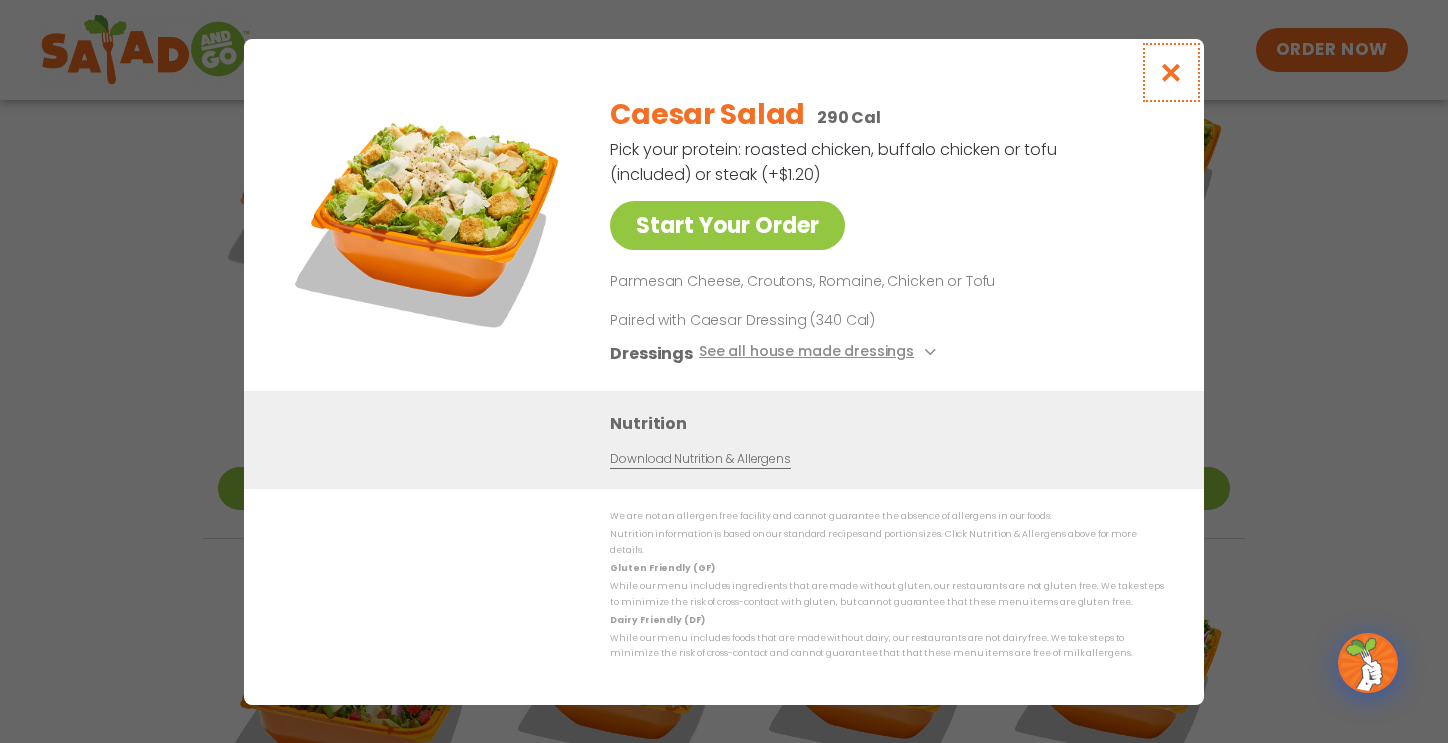 click at bounding box center (1171, 72) 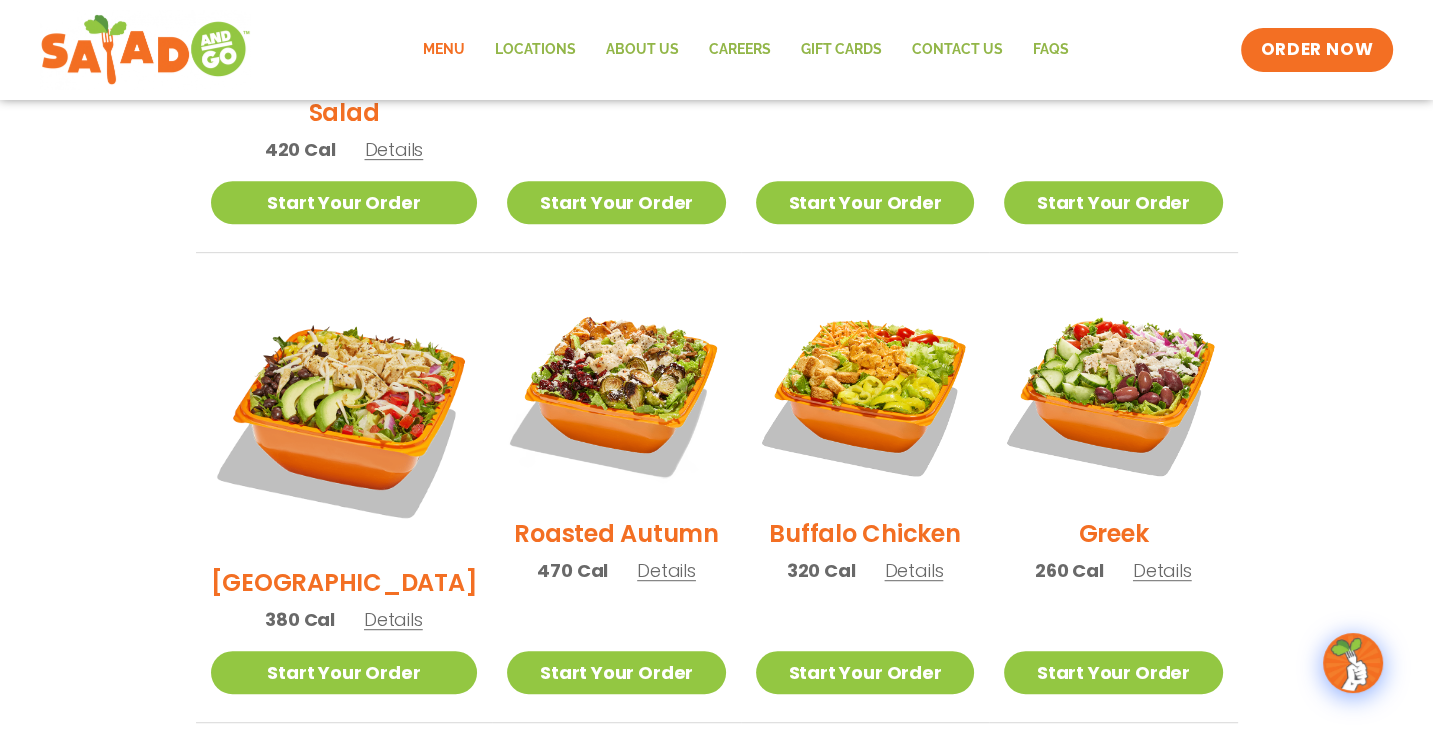 scroll, scrollTop: 900, scrollLeft: 0, axis: vertical 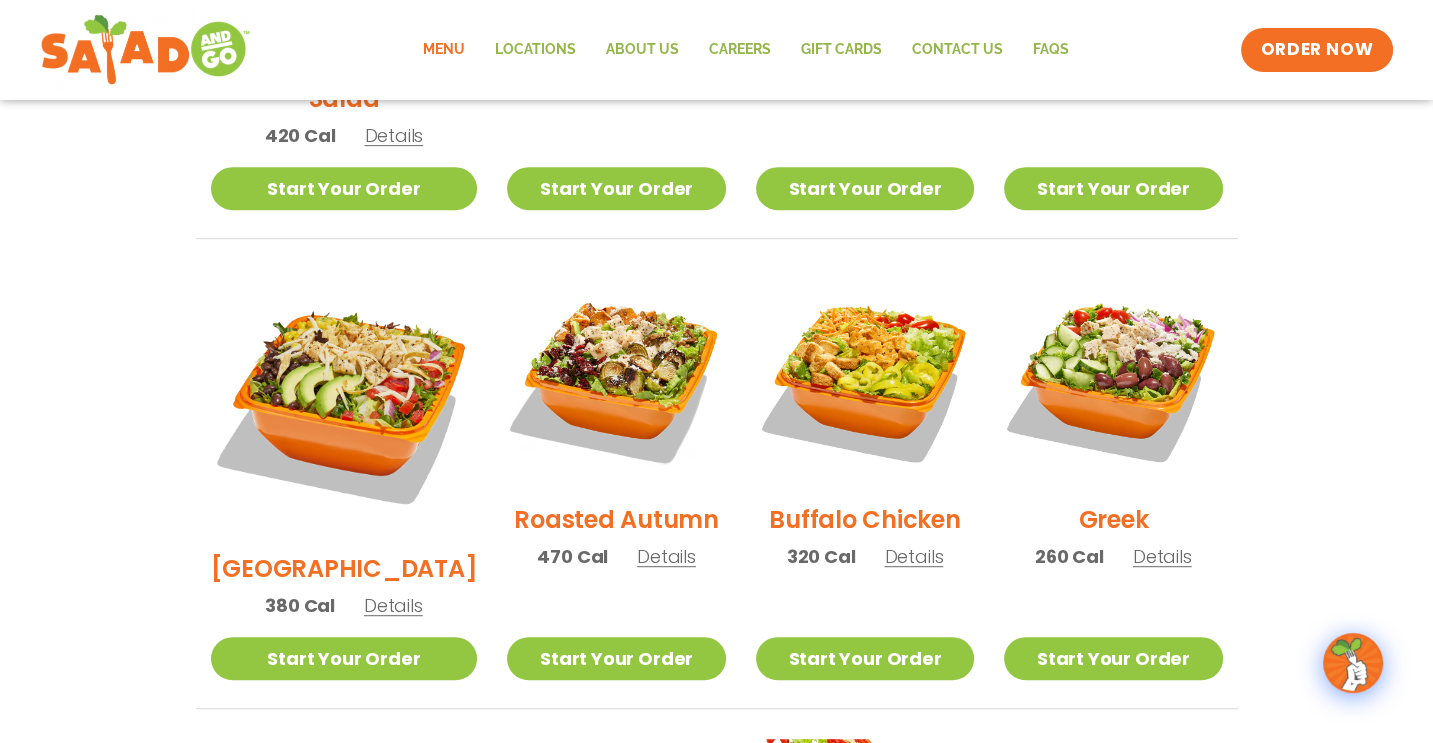click on "Details" at bounding box center (393, 605) 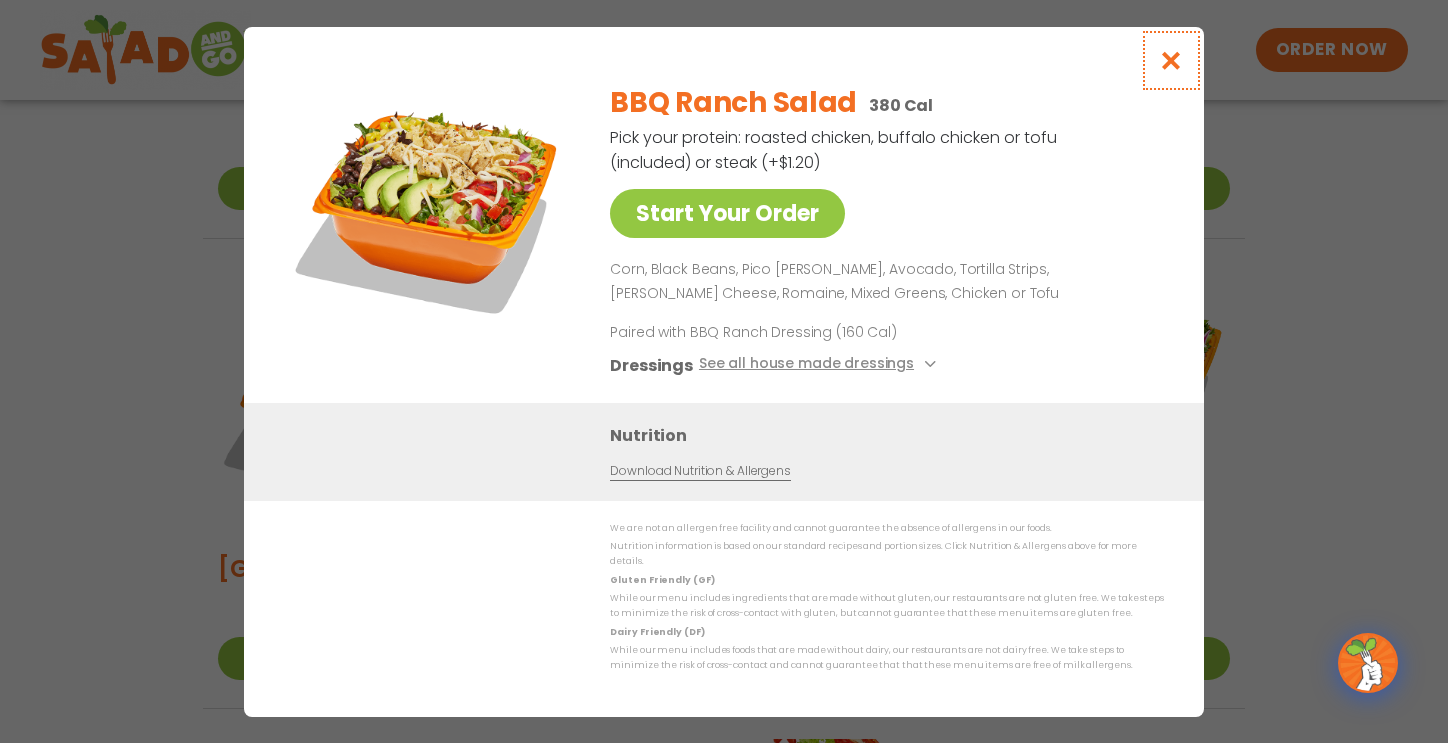 click at bounding box center (1171, 60) 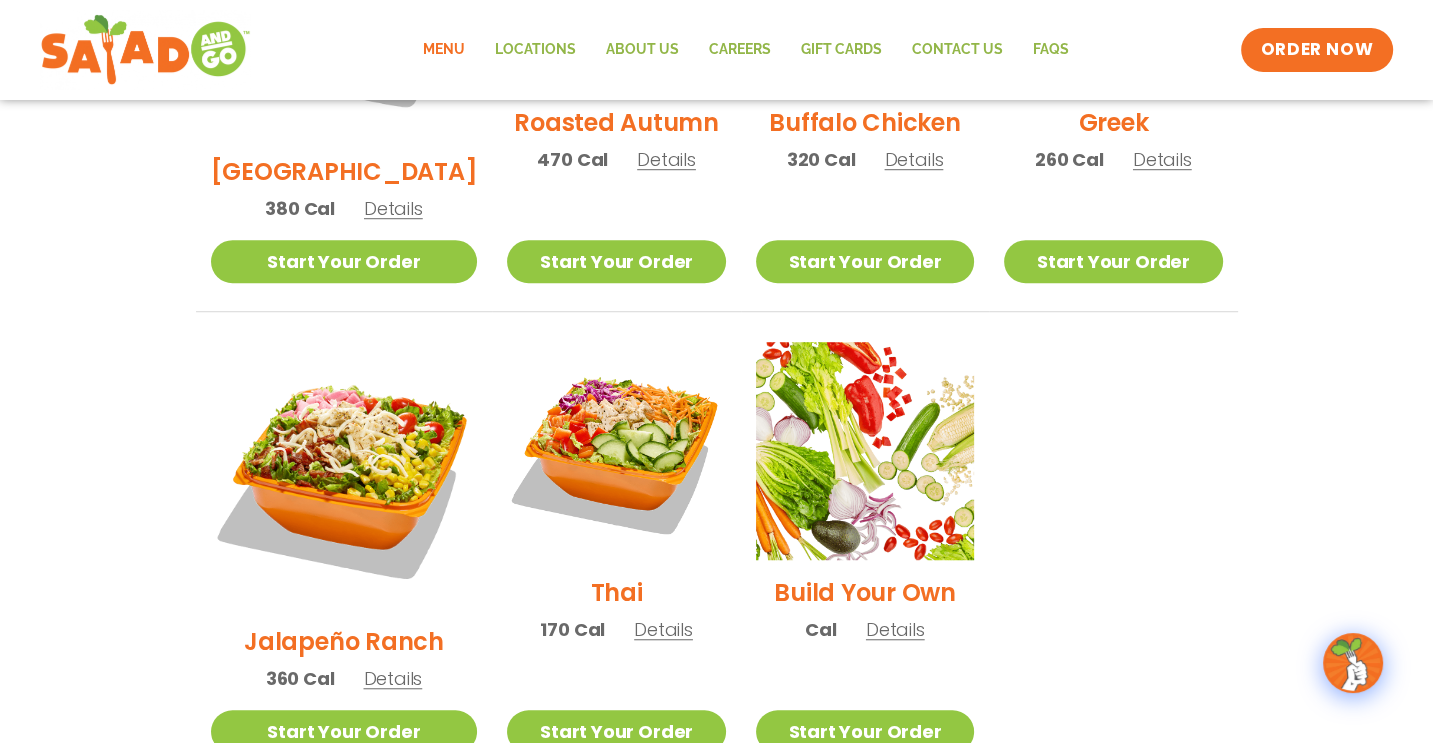 scroll, scrollTop: 1300, scrollLeft: 0, axis: vertical 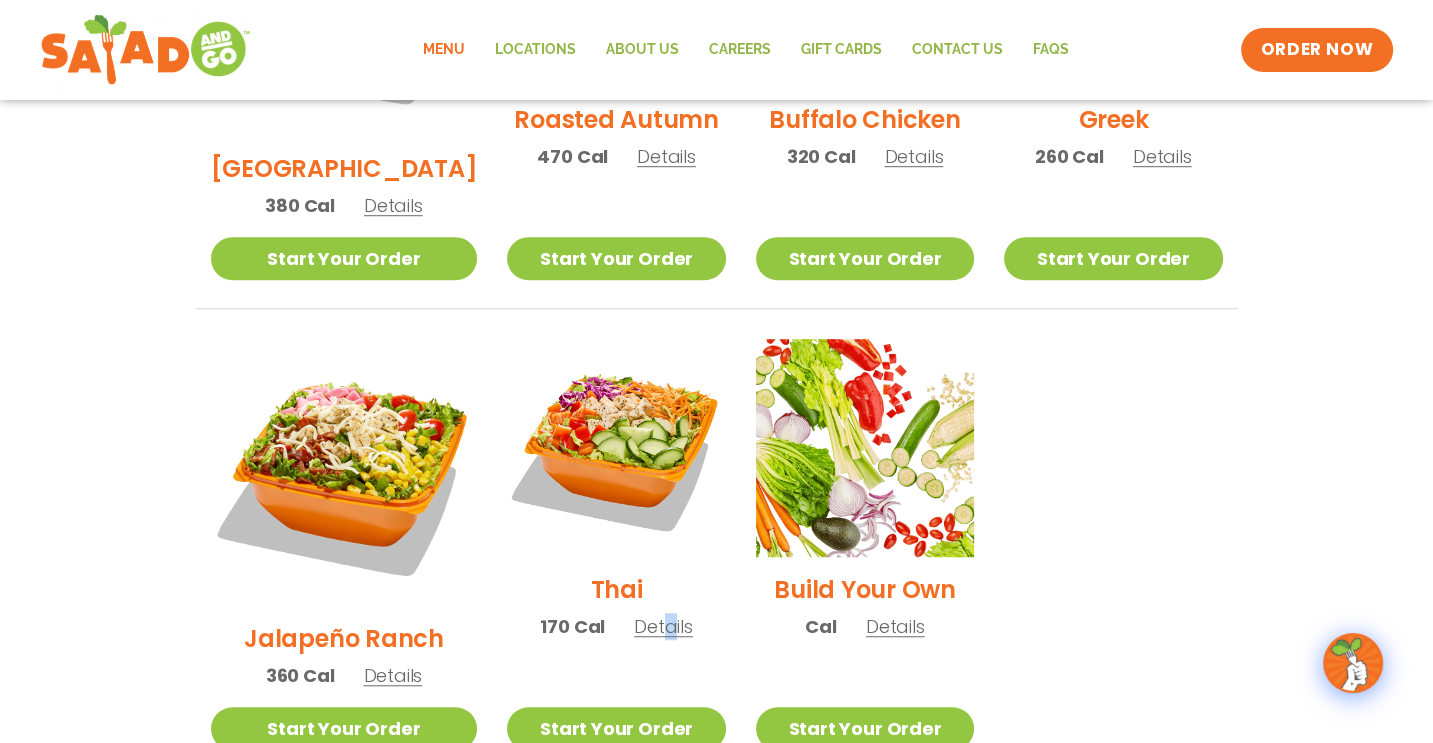 click on "Details" at bounding box center [663, 626] 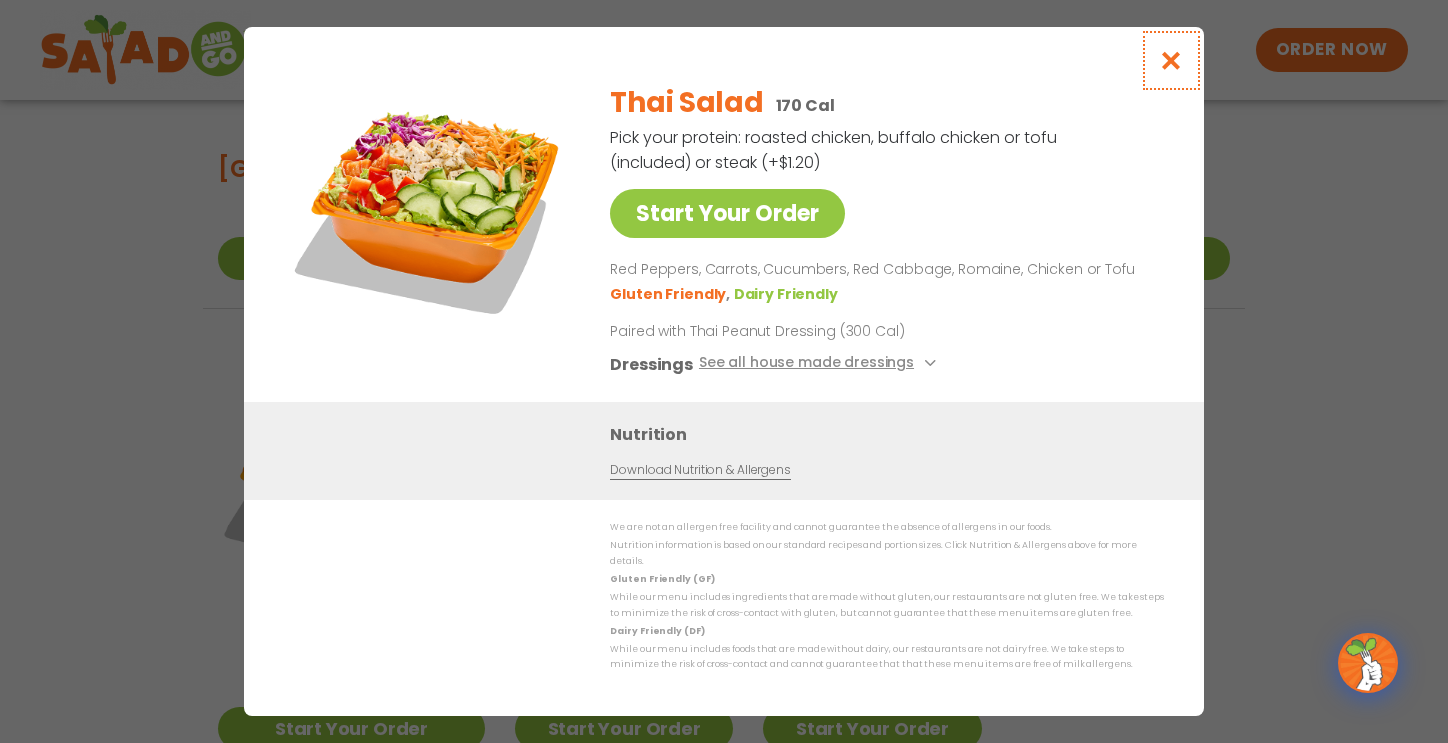 click at bounding box center [1171, 60] 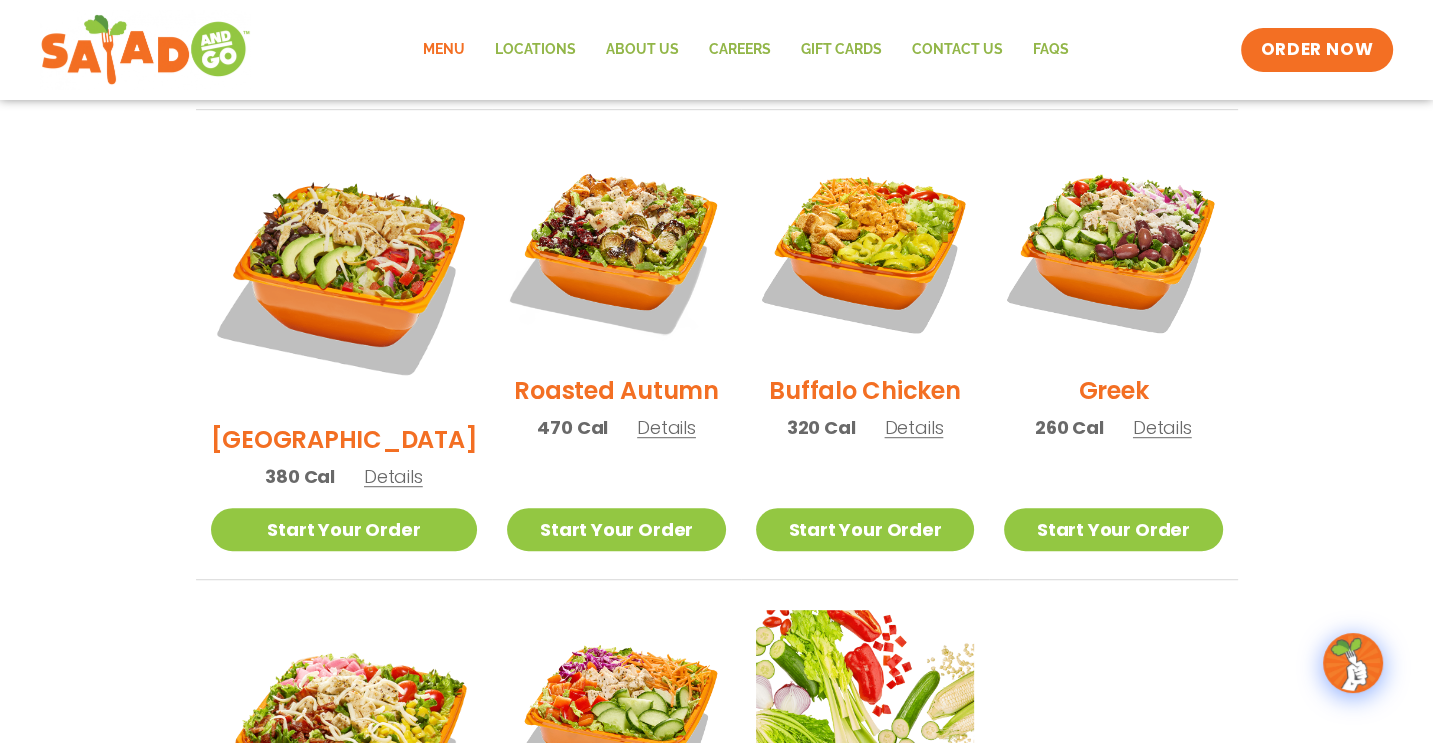 scroll, scrollTop: 1024, scrollLeft: 0, axis: vertical 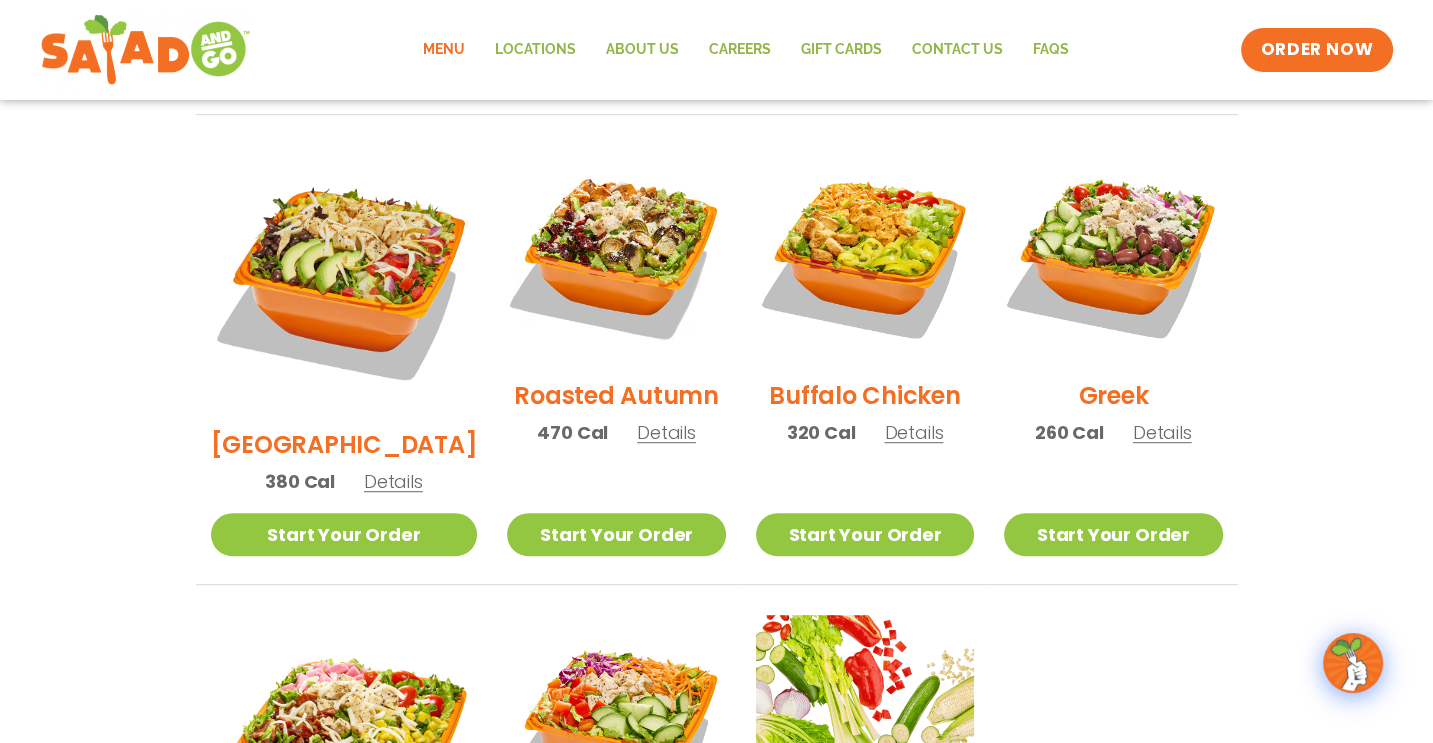 click on "Details" at bounding box center (1162, 432) 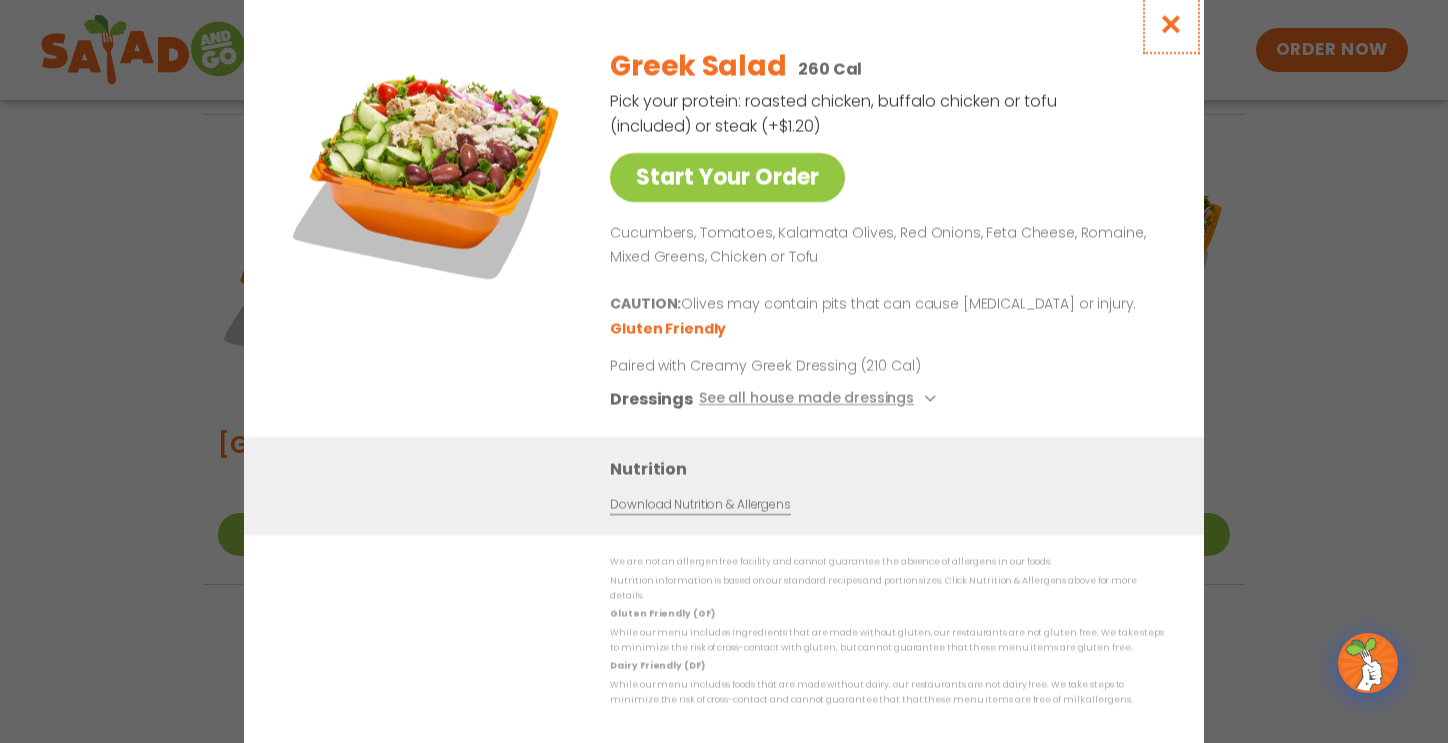 click at bounding box center (1171, 24) 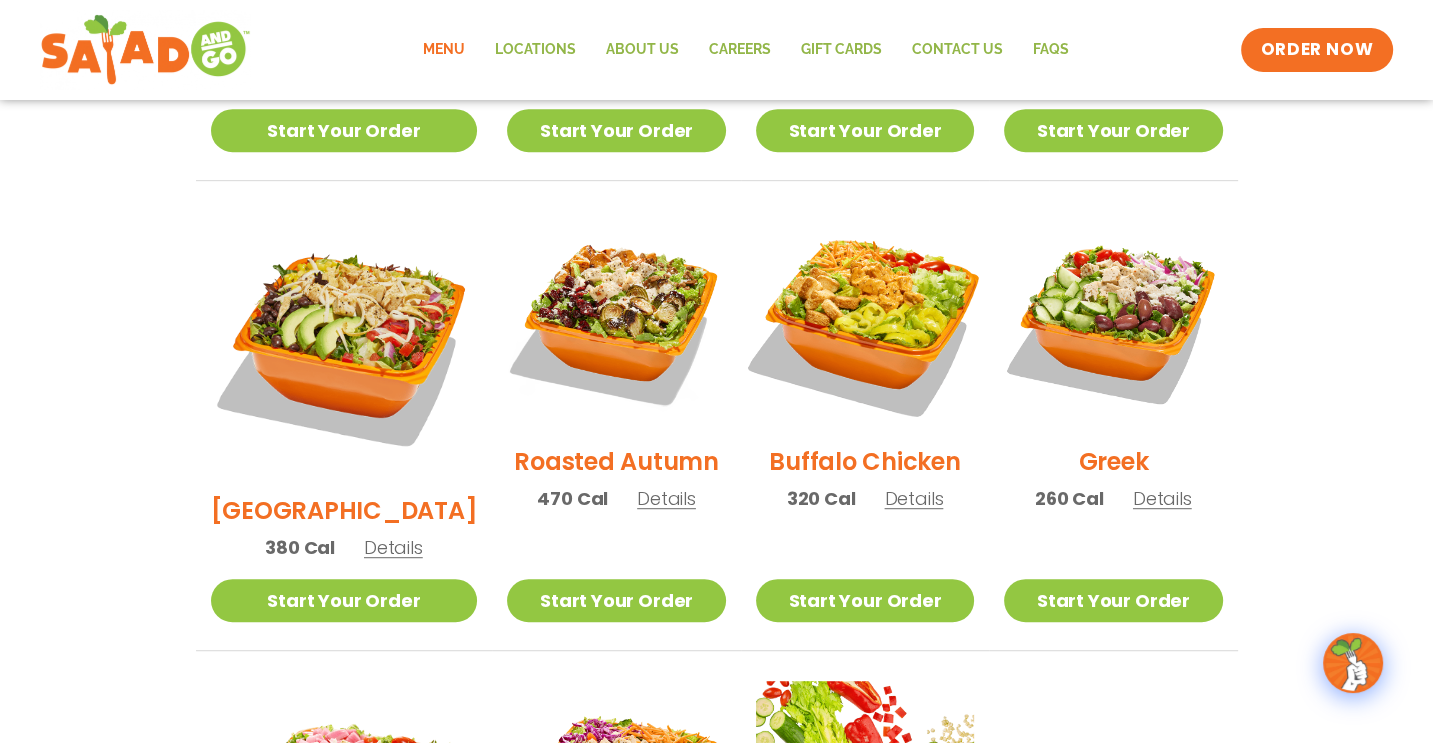 scroll, scrollTop: 824, scrollLeft: 0, axis: vertical 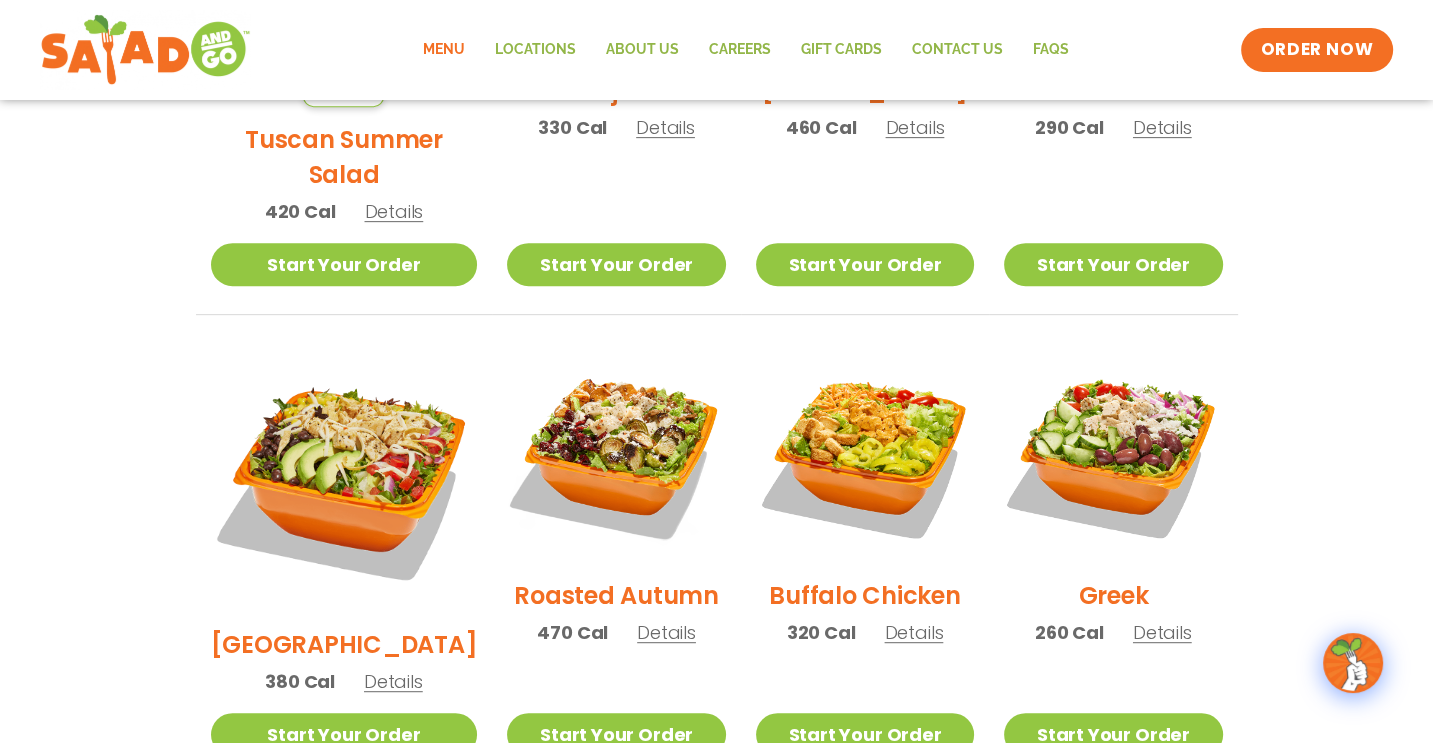 click on "Details" at bounding box center [666, 632] 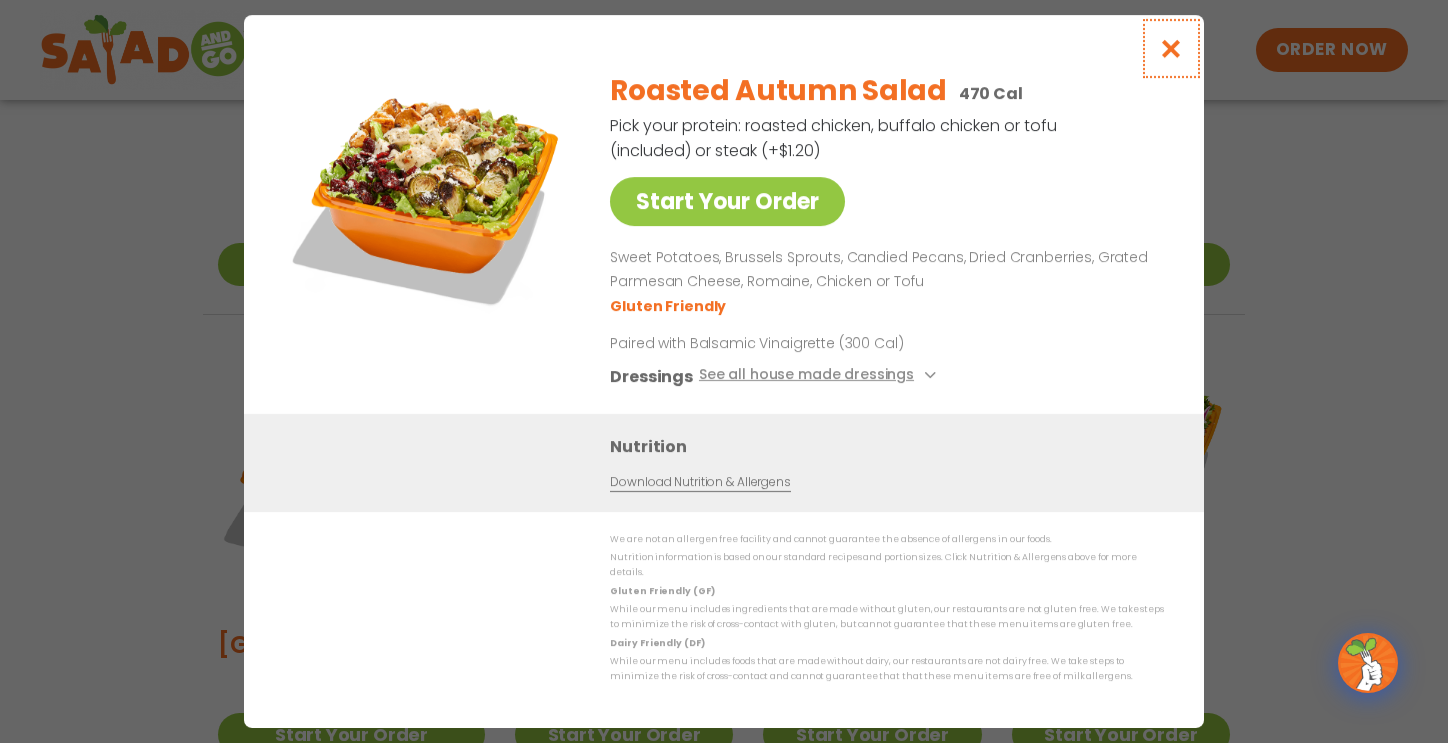 click at bounding box center [1171, 48] 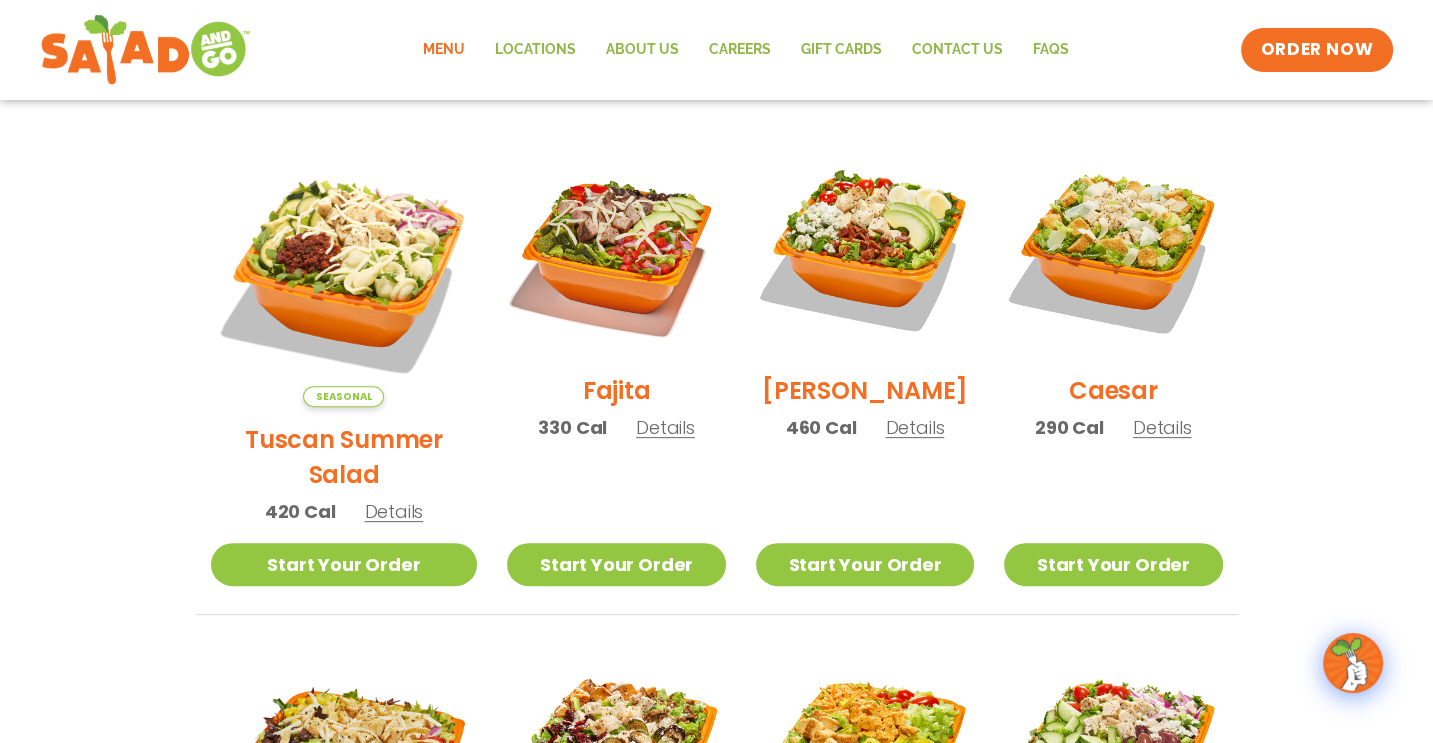 scroll, scrollTop: 624, scrollLeft: 0, axis: vertical 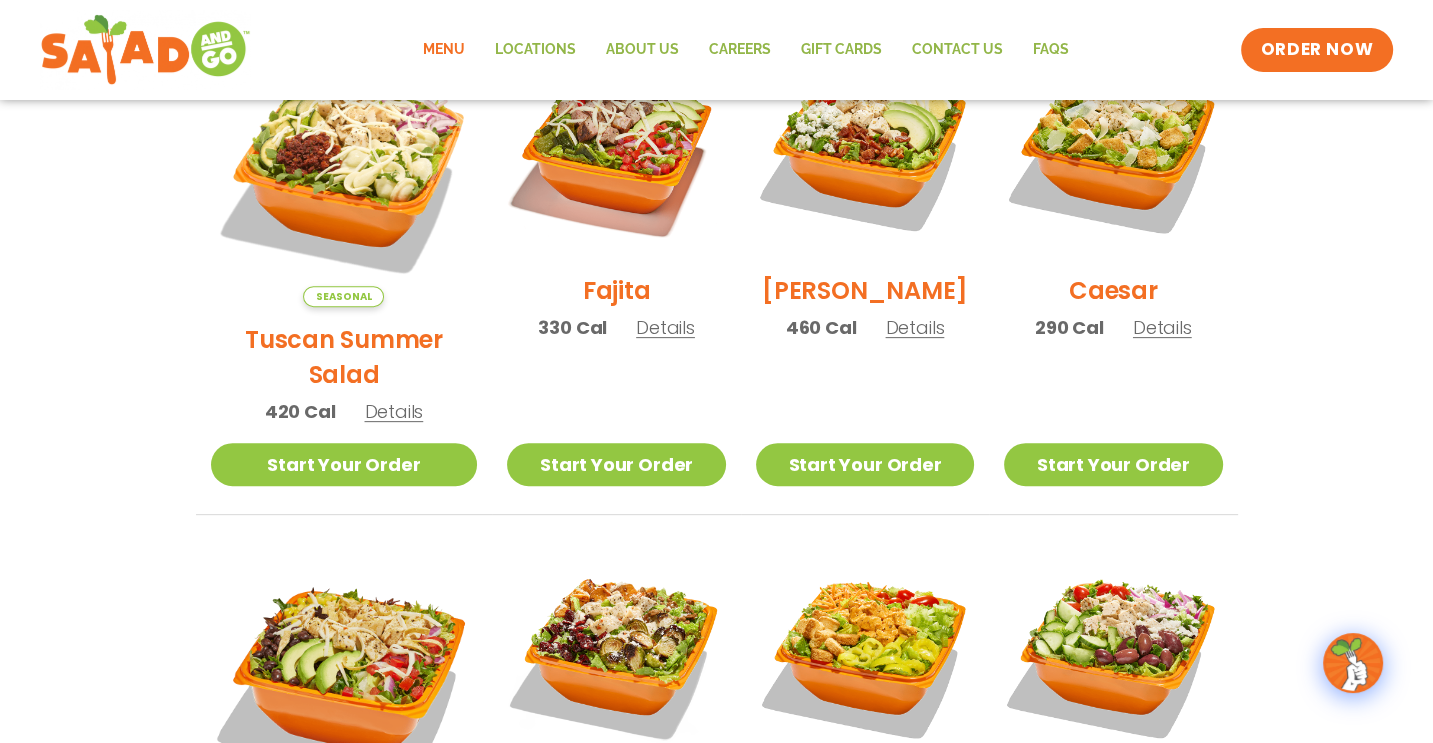 click on "Details" at bounding box center (665, 327) 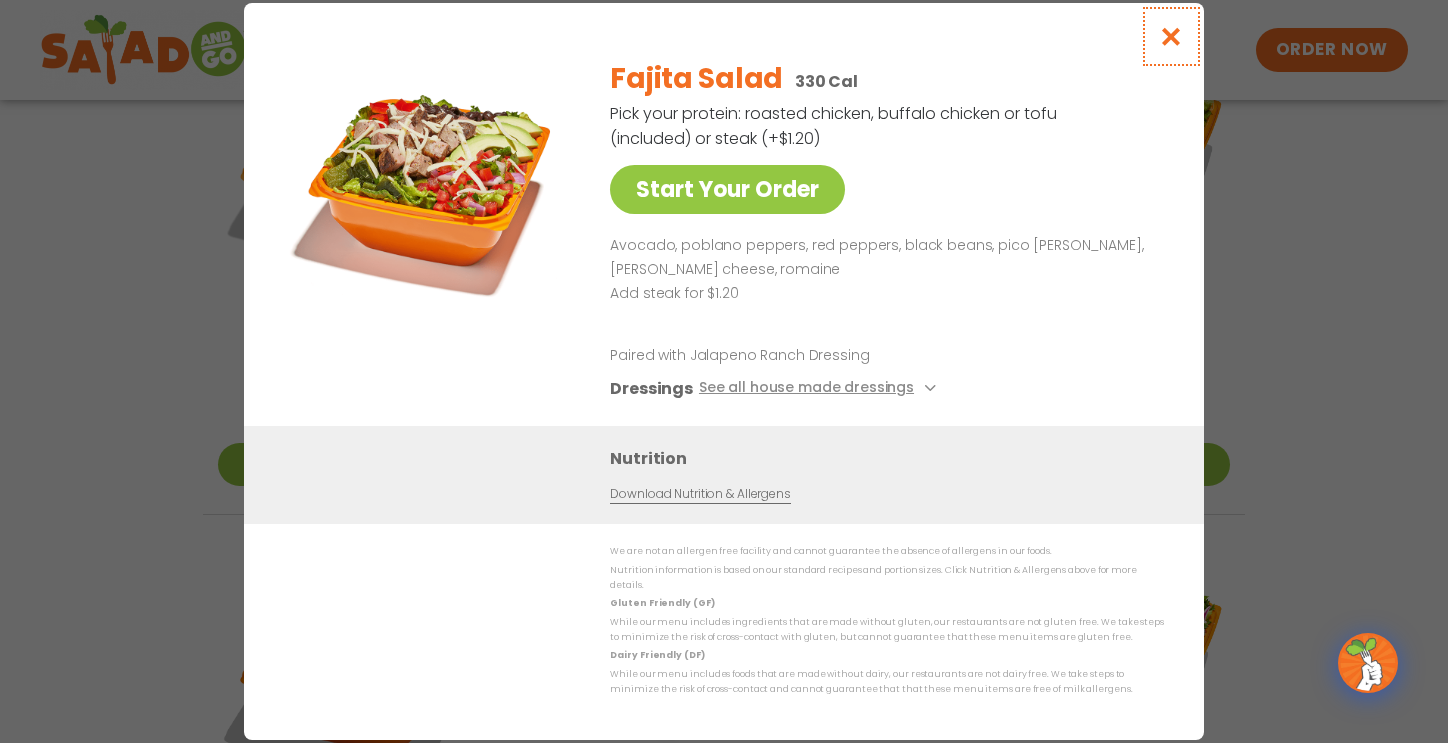 click at bounding box center (1171, 36) 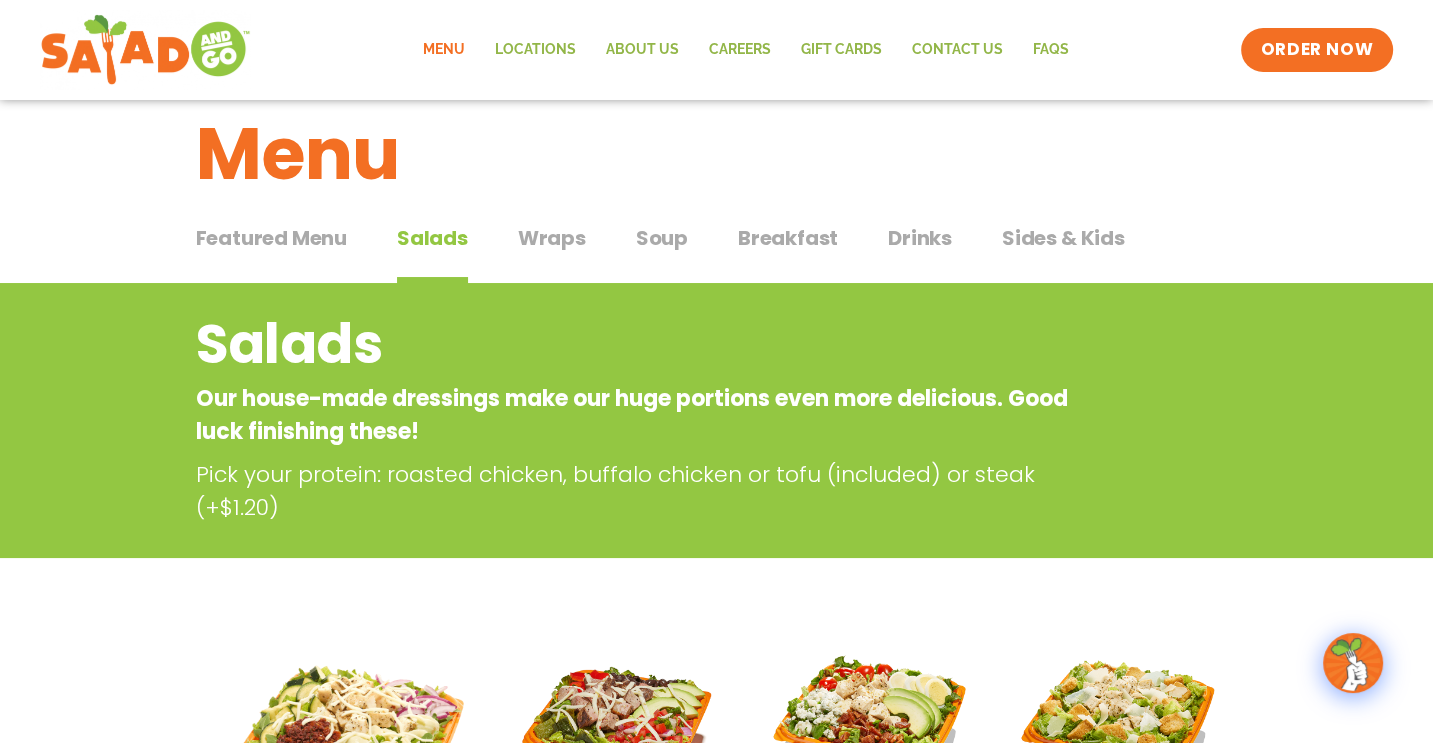 scroll, scrollTop: 0, scrollLeft: 0, axis: both 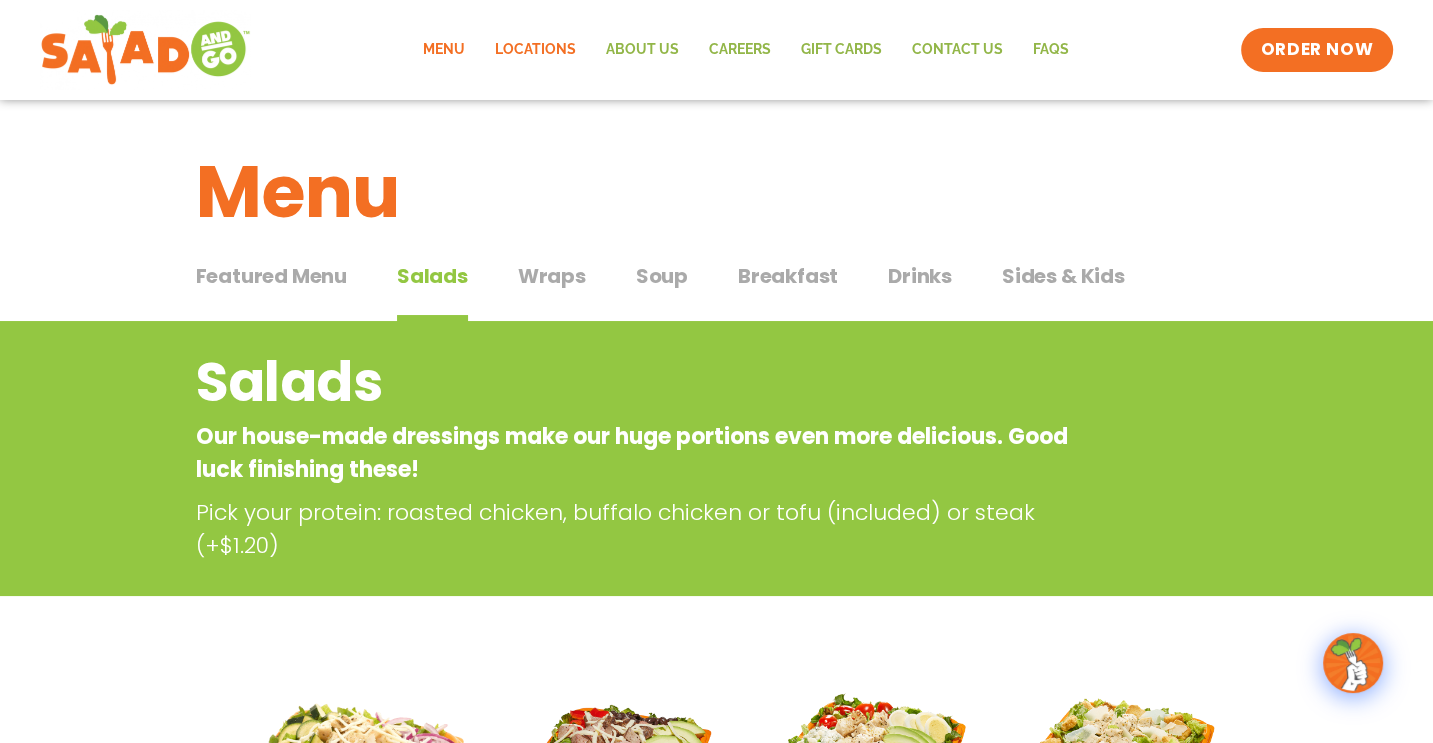 click on "Locations" 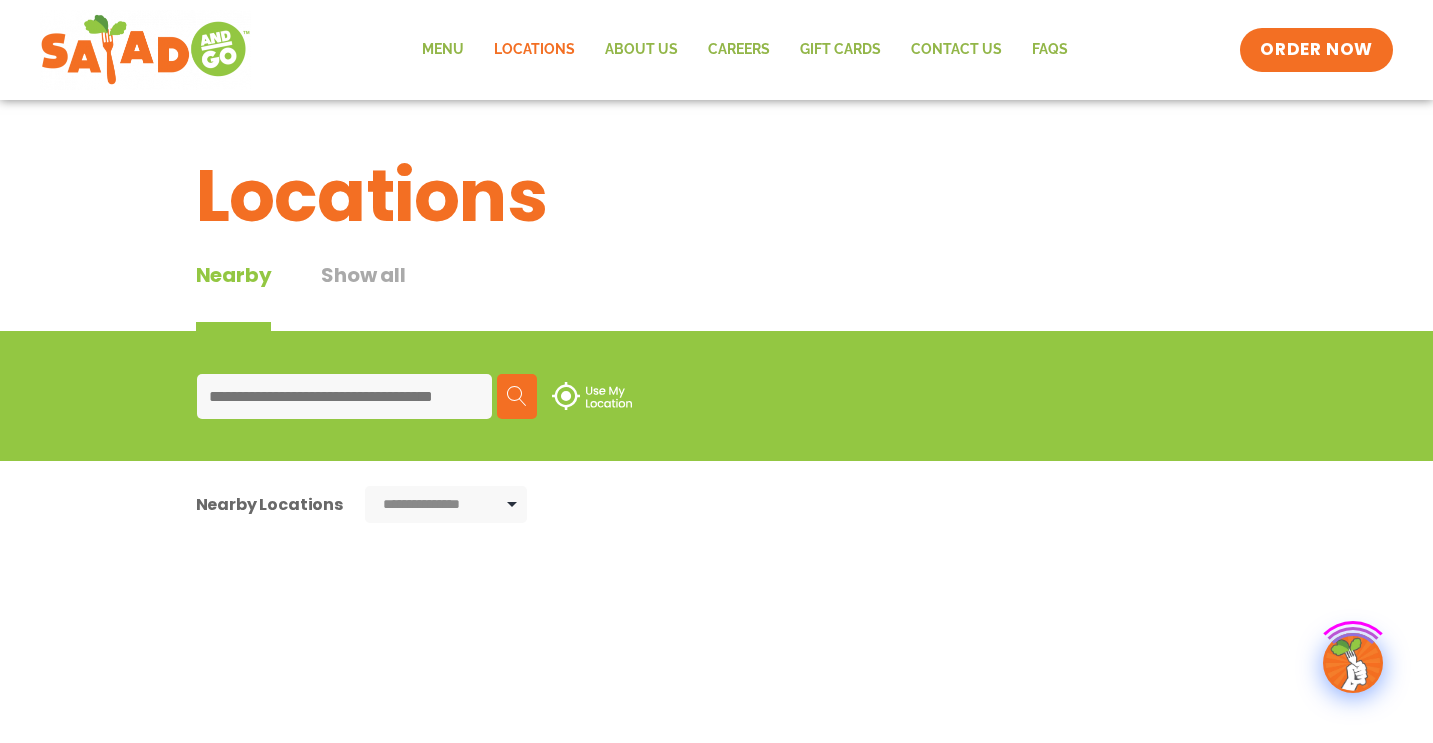 scroll, scrollTop: 0, scrollLeft: 0, axis: both 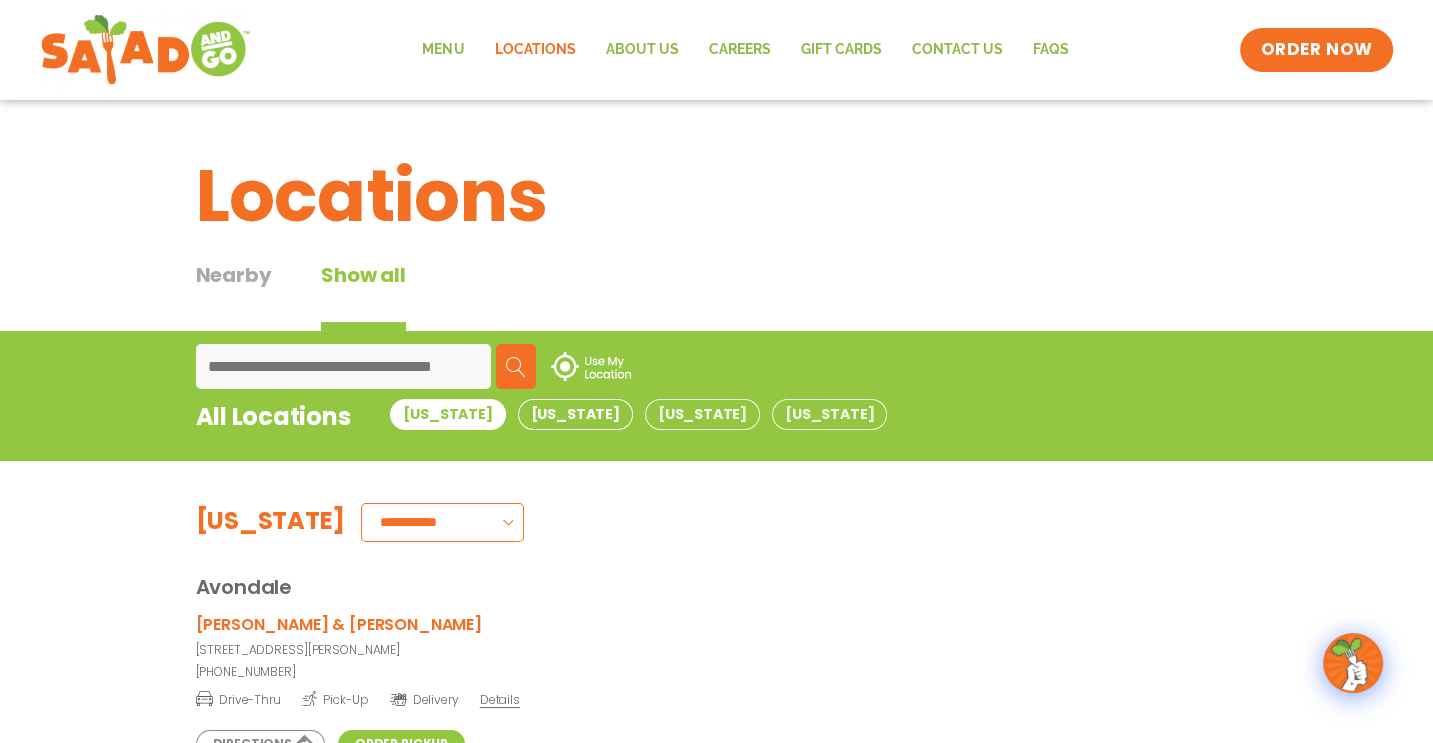click on "[US_STATE]" at bounding box center [575, 414] 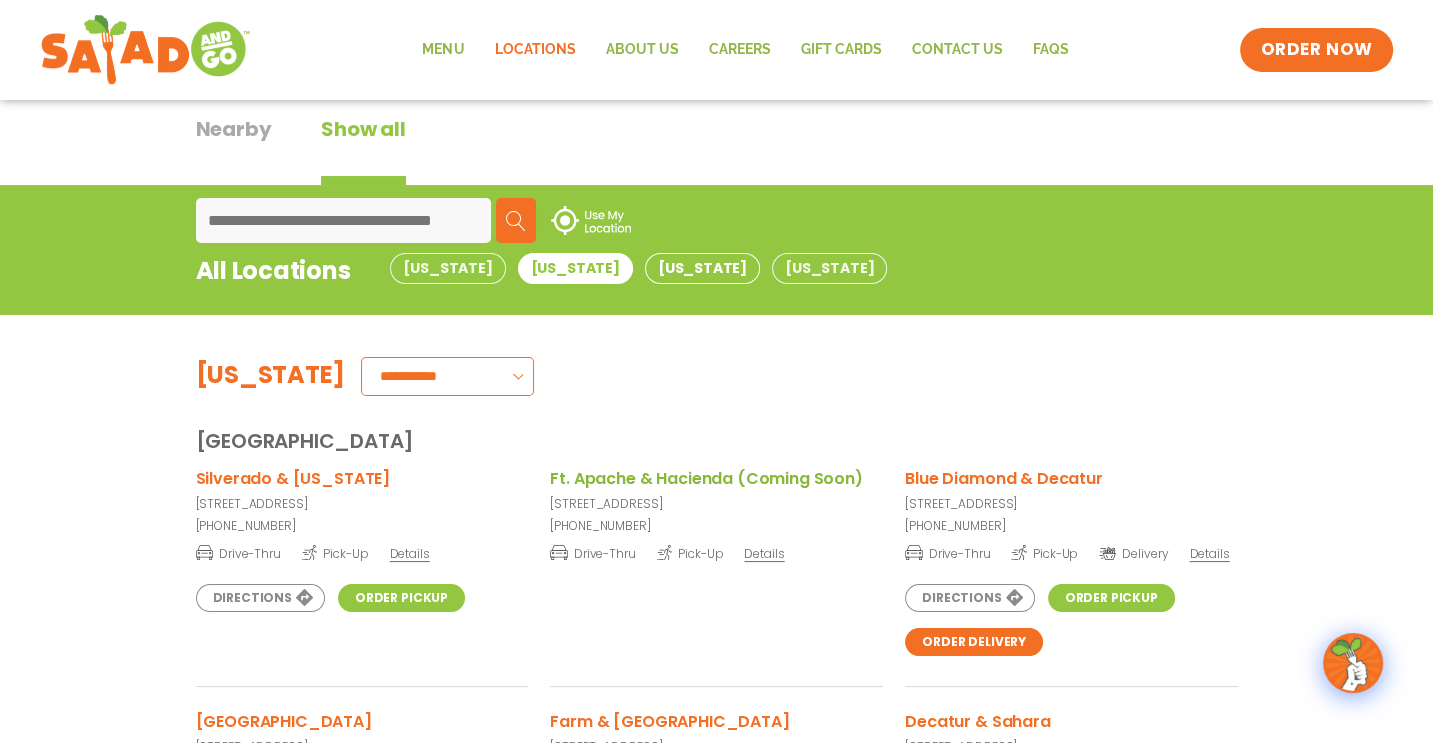 scroll, scrollTop: 0, scrollLeft: 0, axis: both 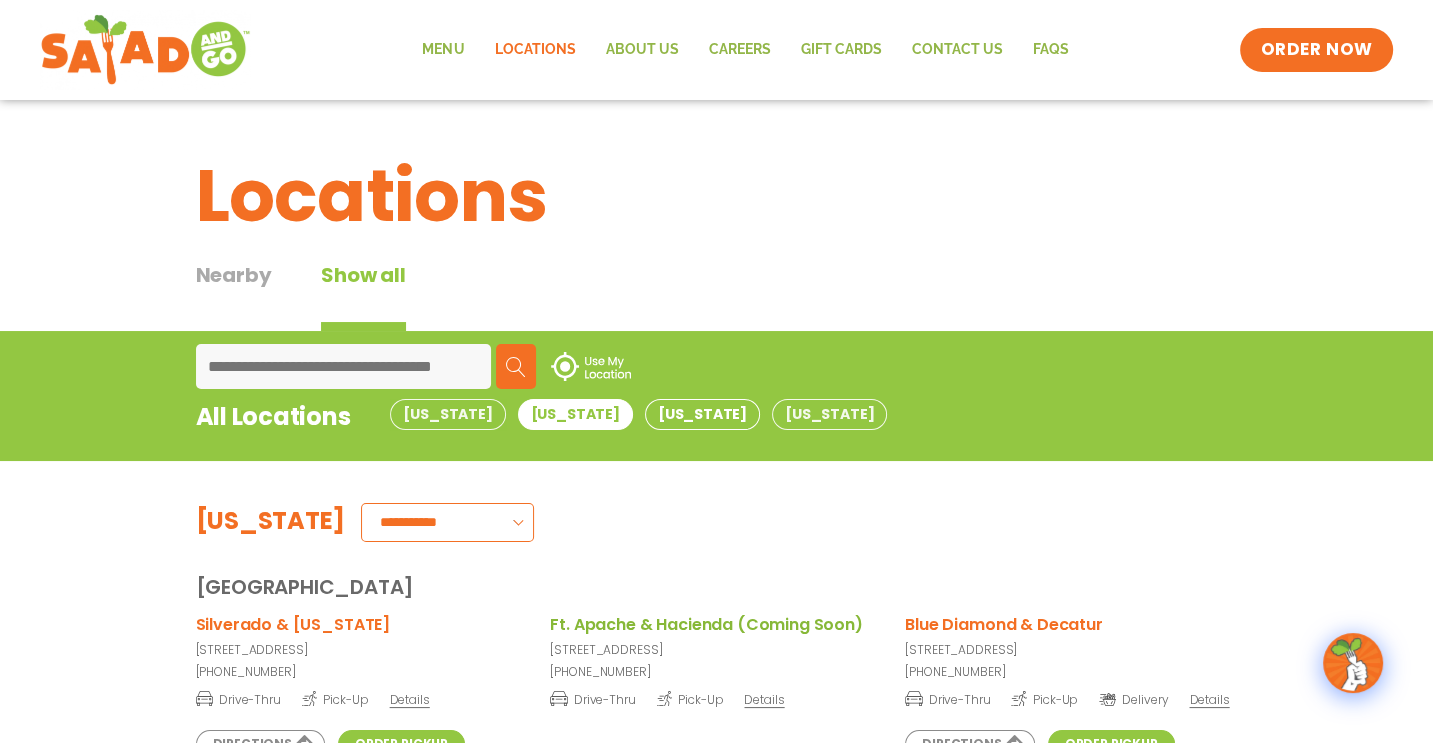 click on "[US_STATE]" at bounding box center [702, 414] 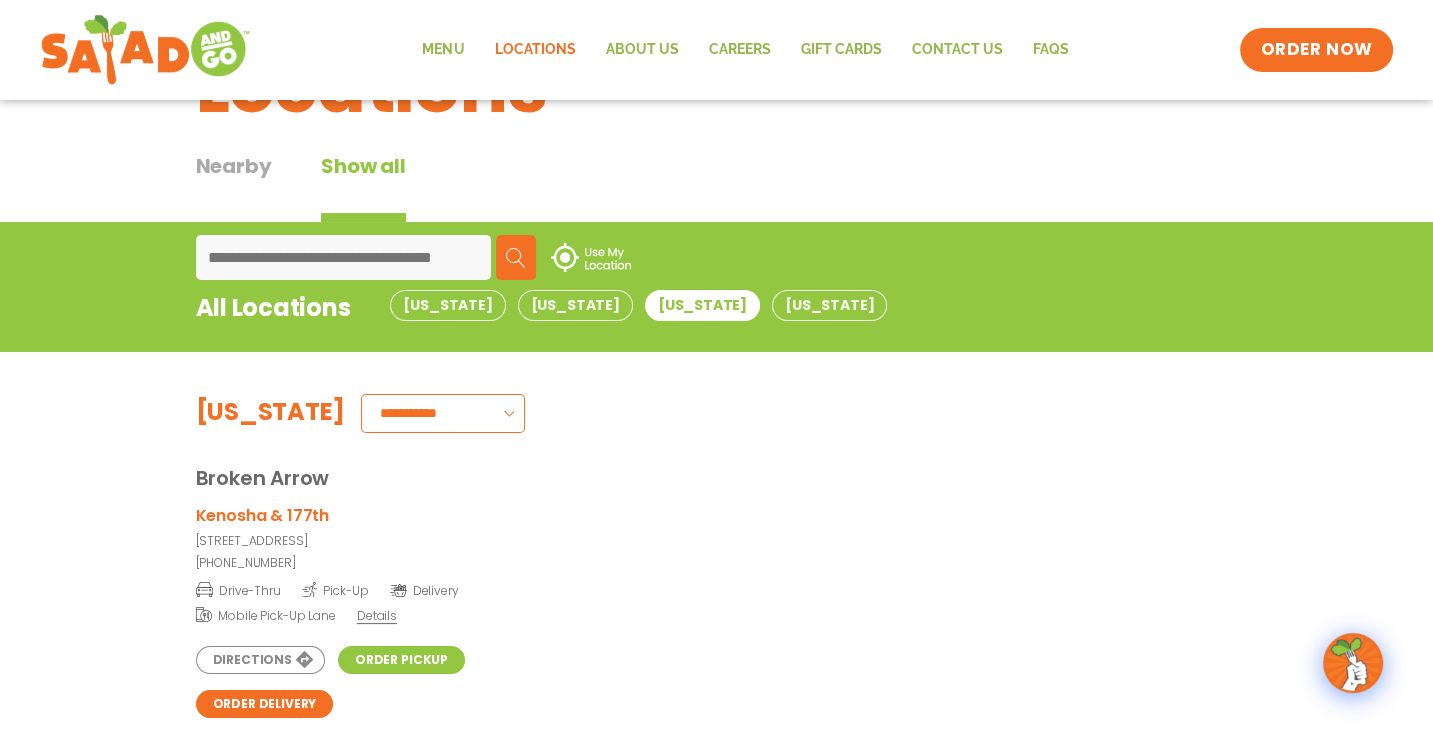 scroll, scrollTop: 0, scrollLeft: 0, axis: both 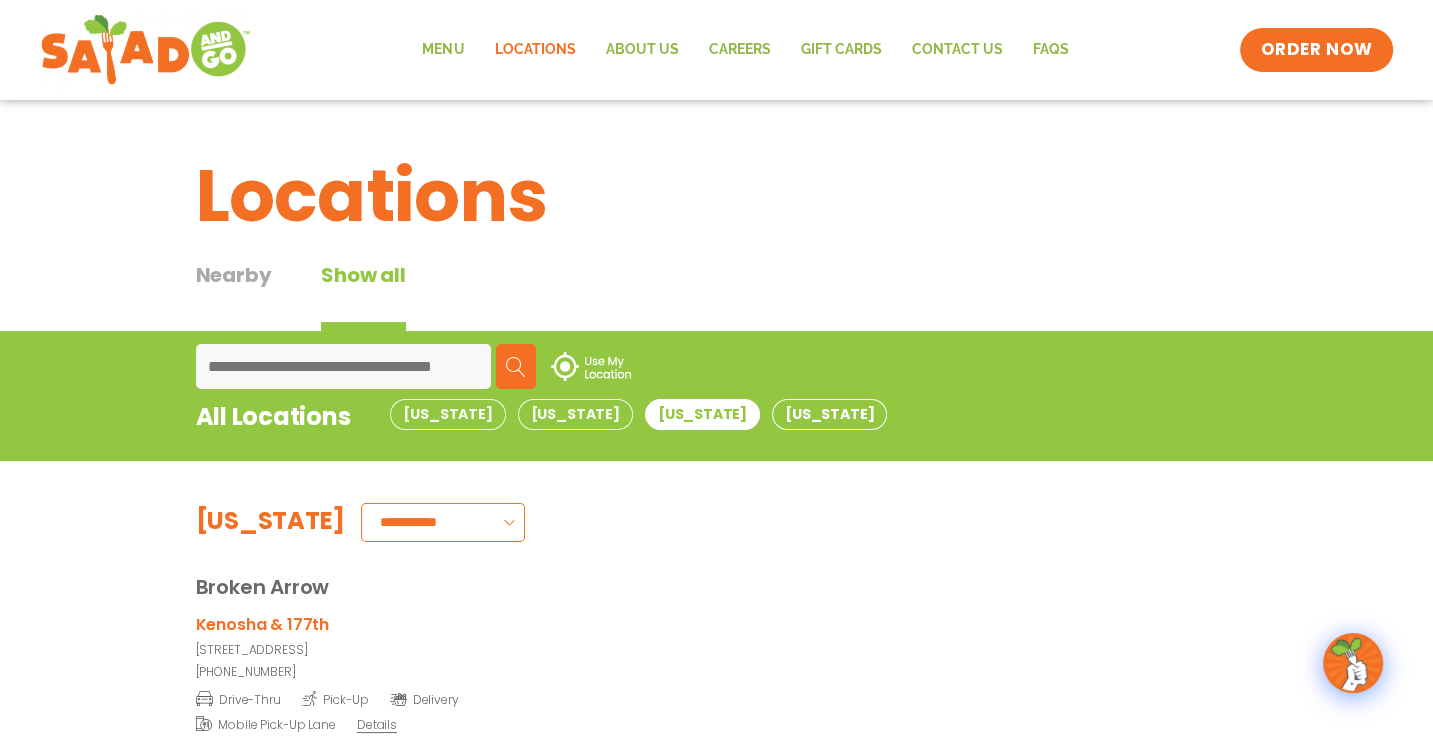 click on "[US_STATE]" at bounding box center (829, 414) 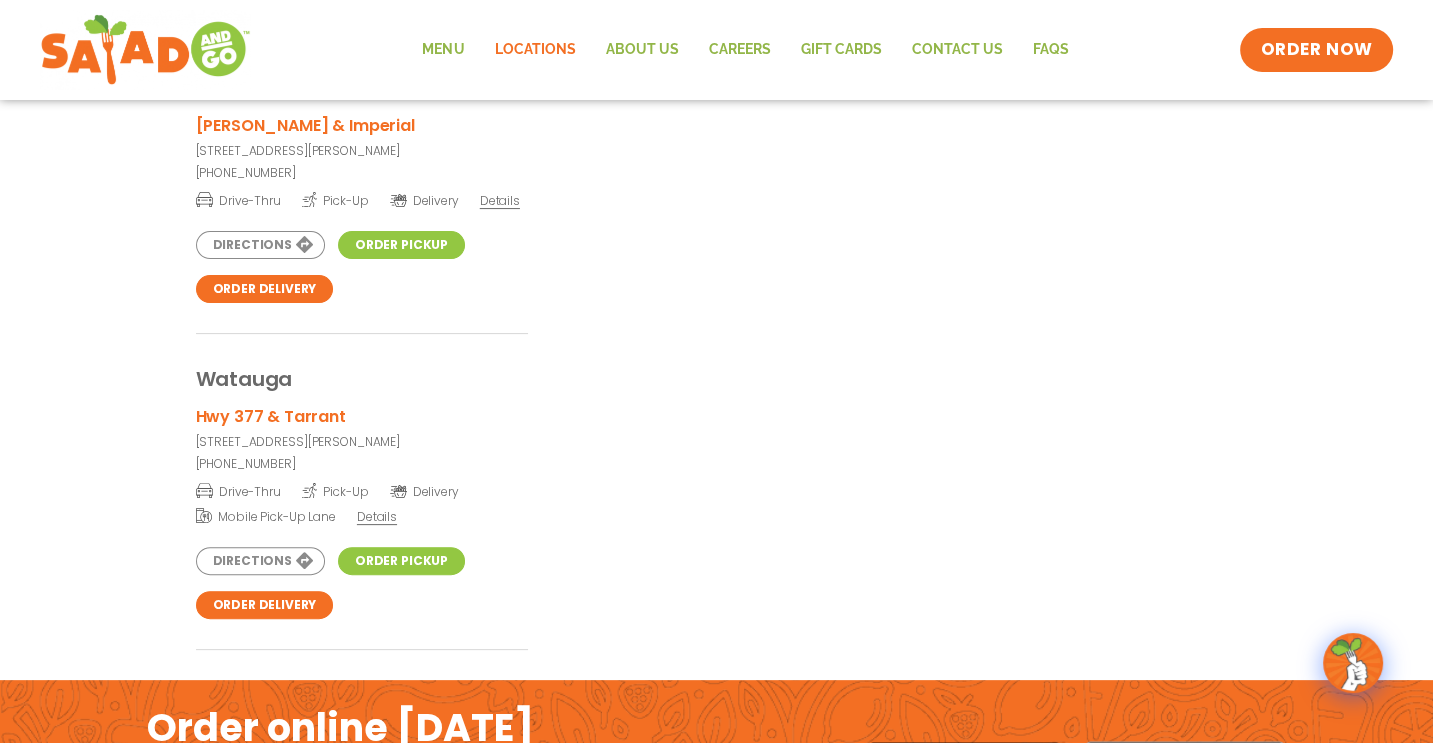 scroll, scrollTop: 14700, scrollLeft: 0, axis: vertical 